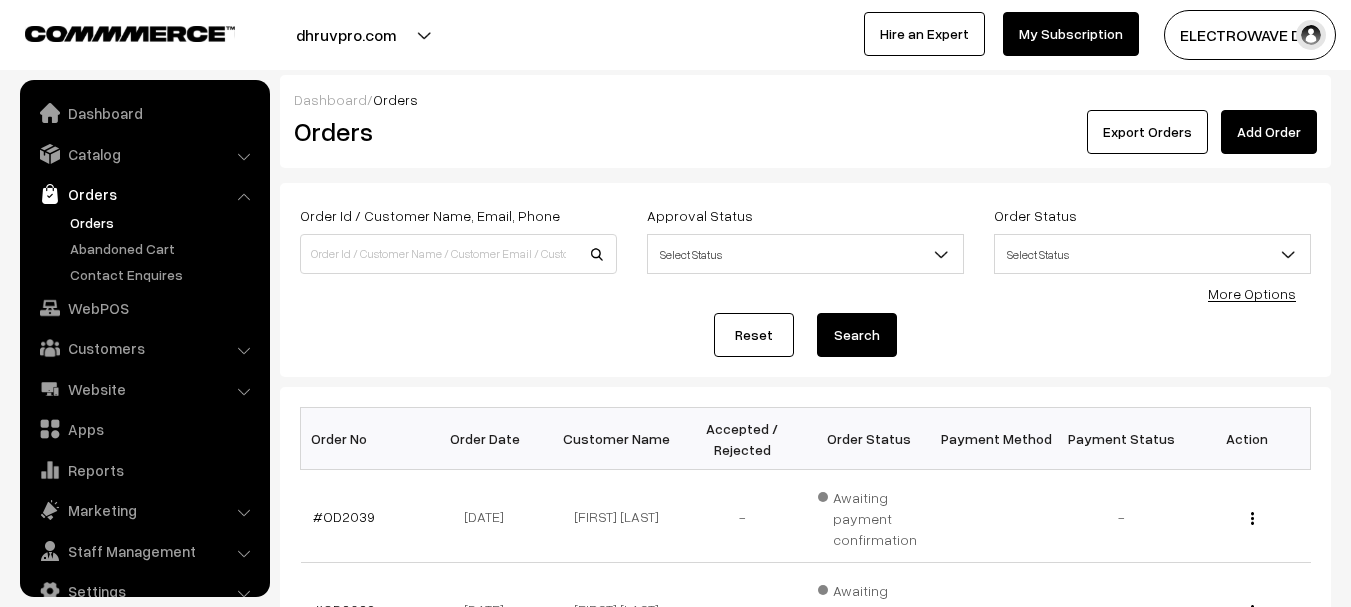 click on "dhruvpro.com" at bounding box center [346, 35] 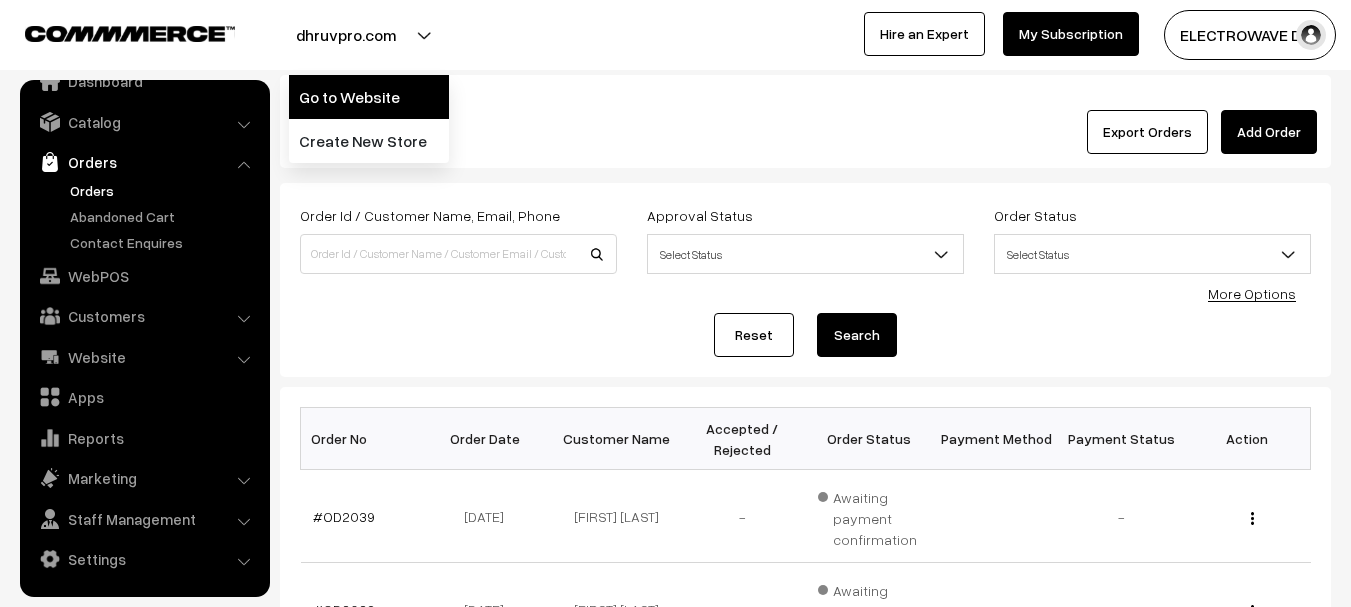 click on "Go to Website" at bounding box center [369, 97] 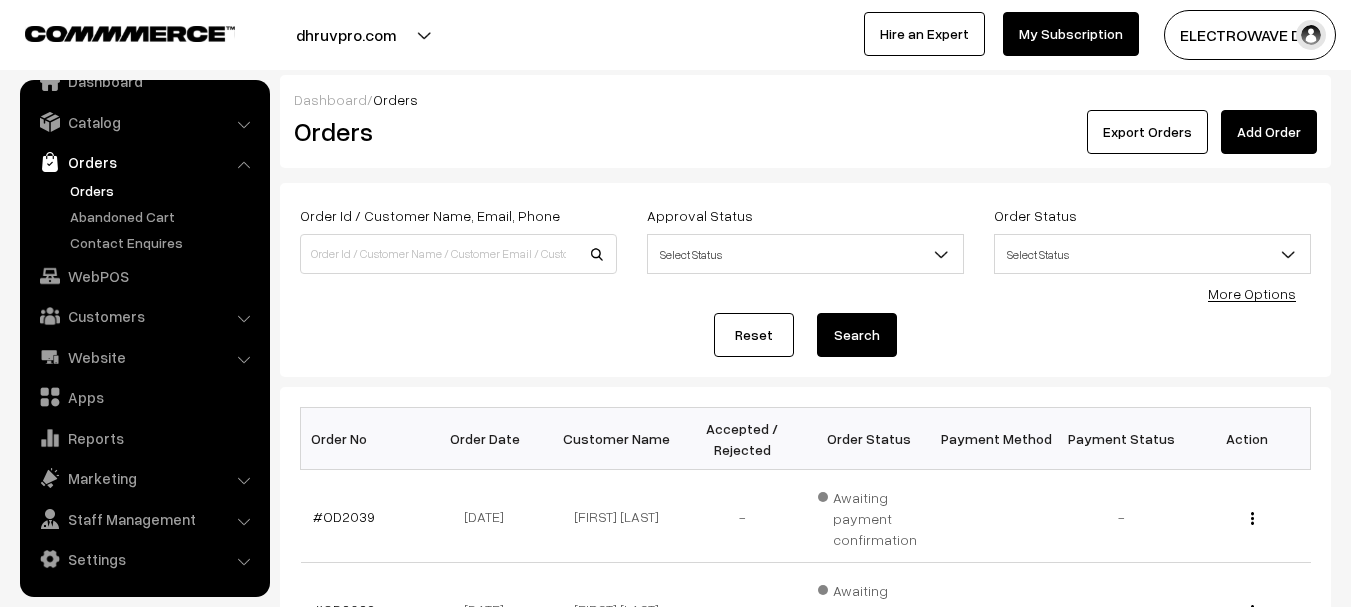 click on "Orders" at bounding box center (164, 190) 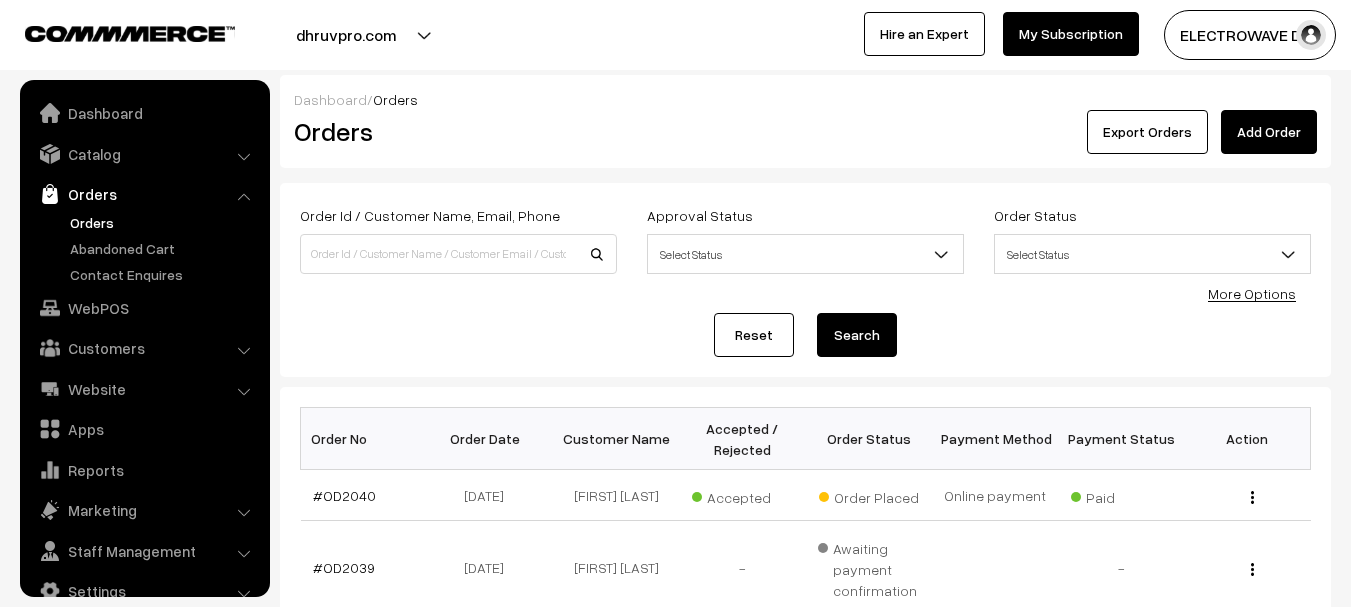 scroll, scrollTop: 0, scrollLeft: 0, axis: both 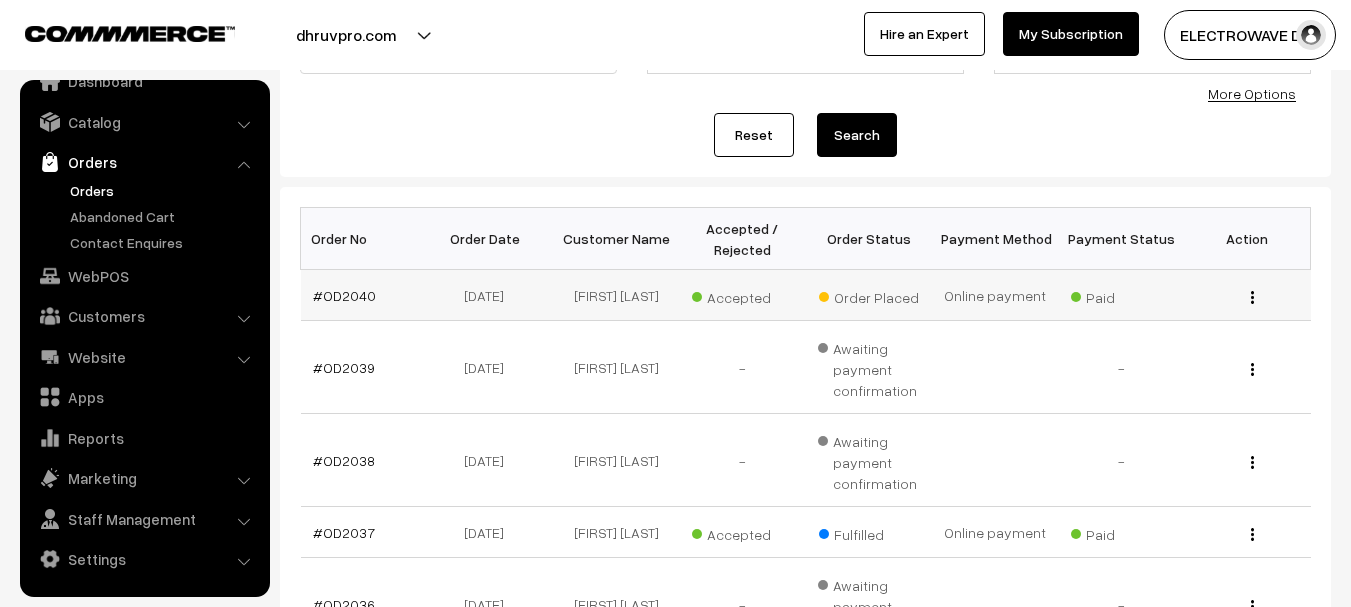click on "#OD2040" at bounding box center [364, 295] 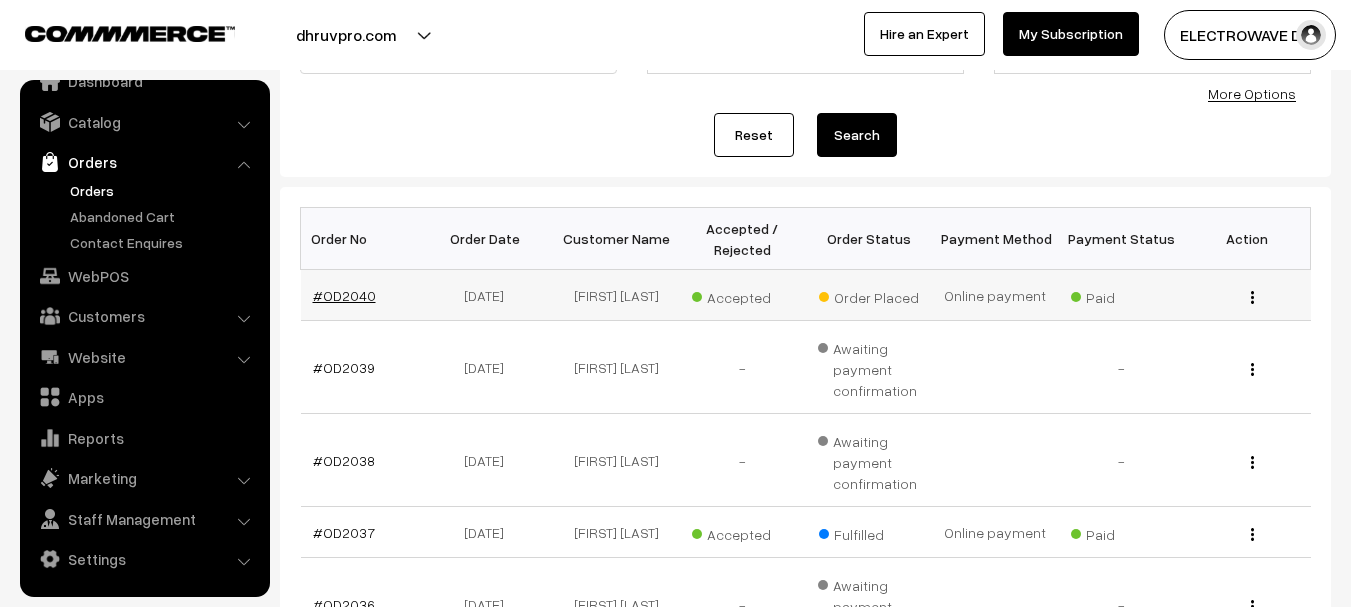 click on "#OD2040" at bounding box center (344, 295) 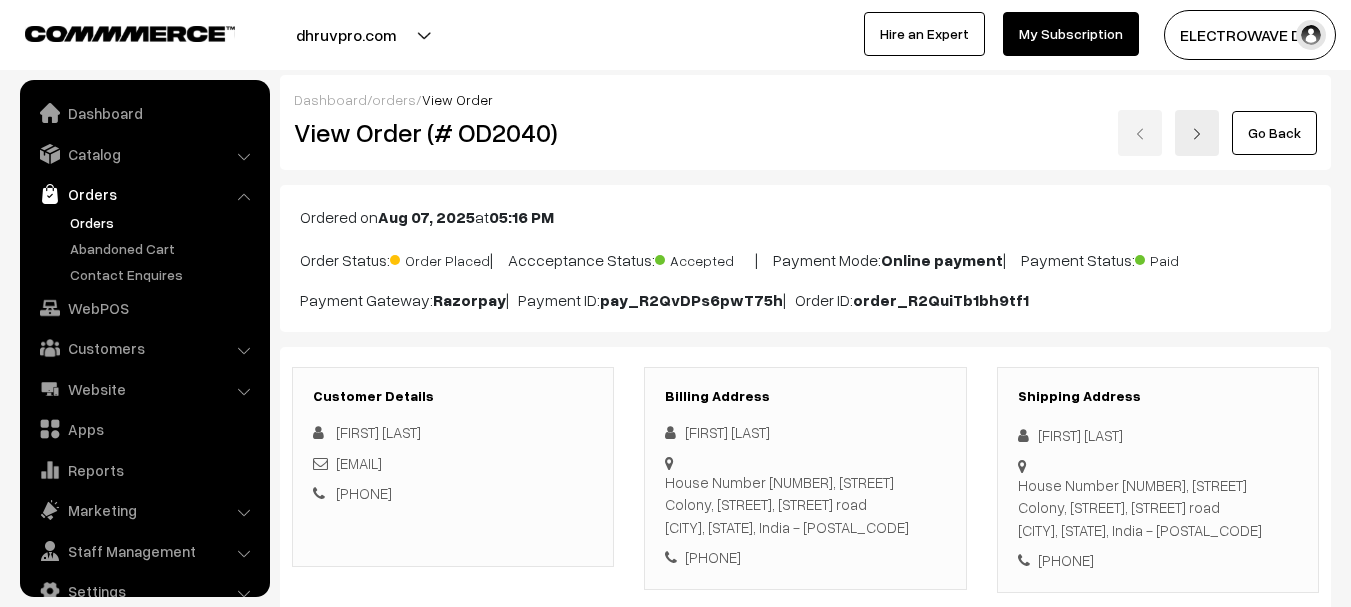 scroll, scrollTop: 197, scrollLeft: 0, axis: vertical 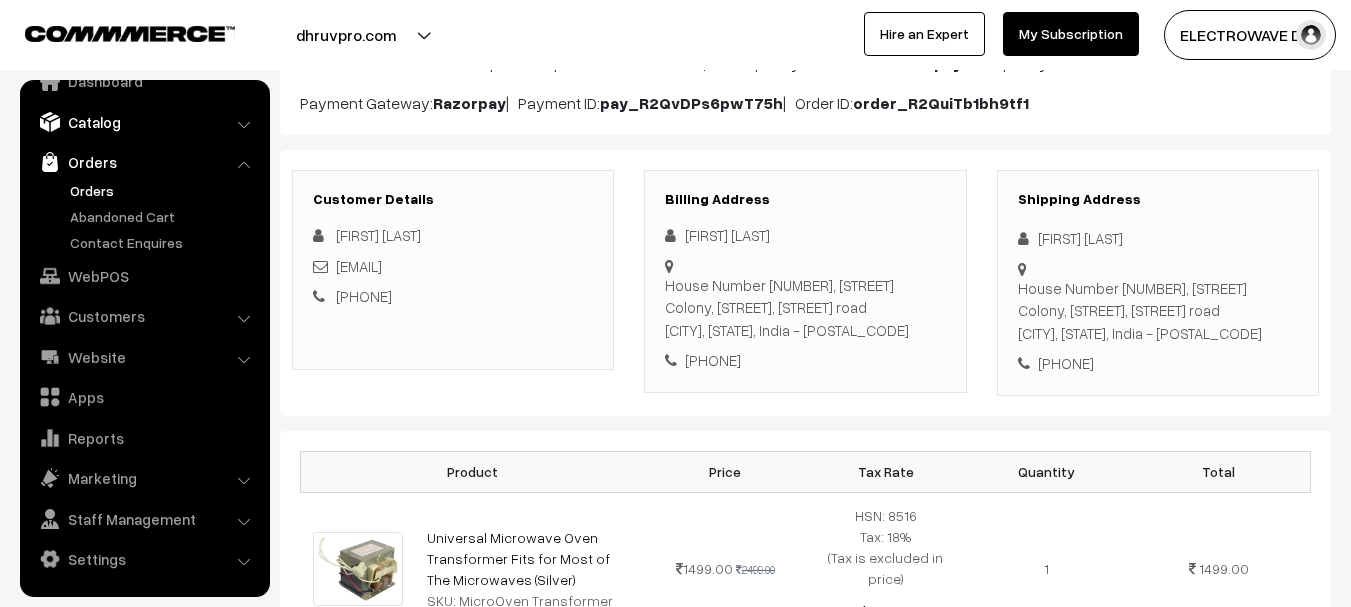 click on "Catalog" at bounding box center [144, 122] 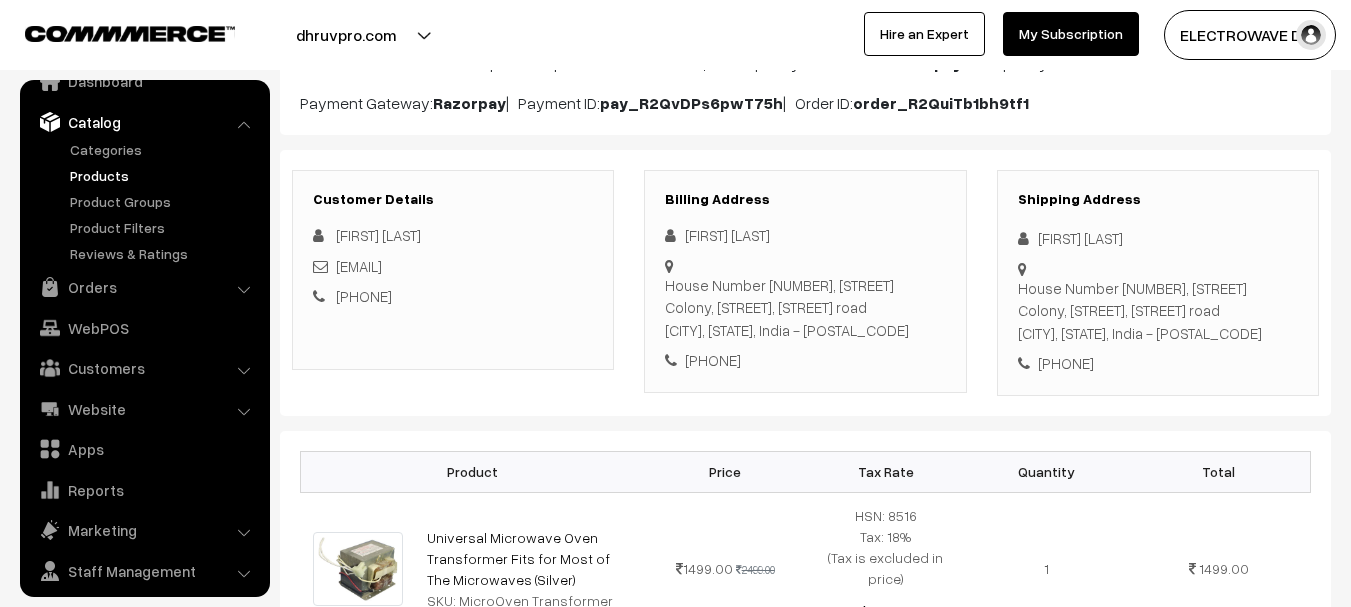click on "Products" at bounding box center [164, 175] 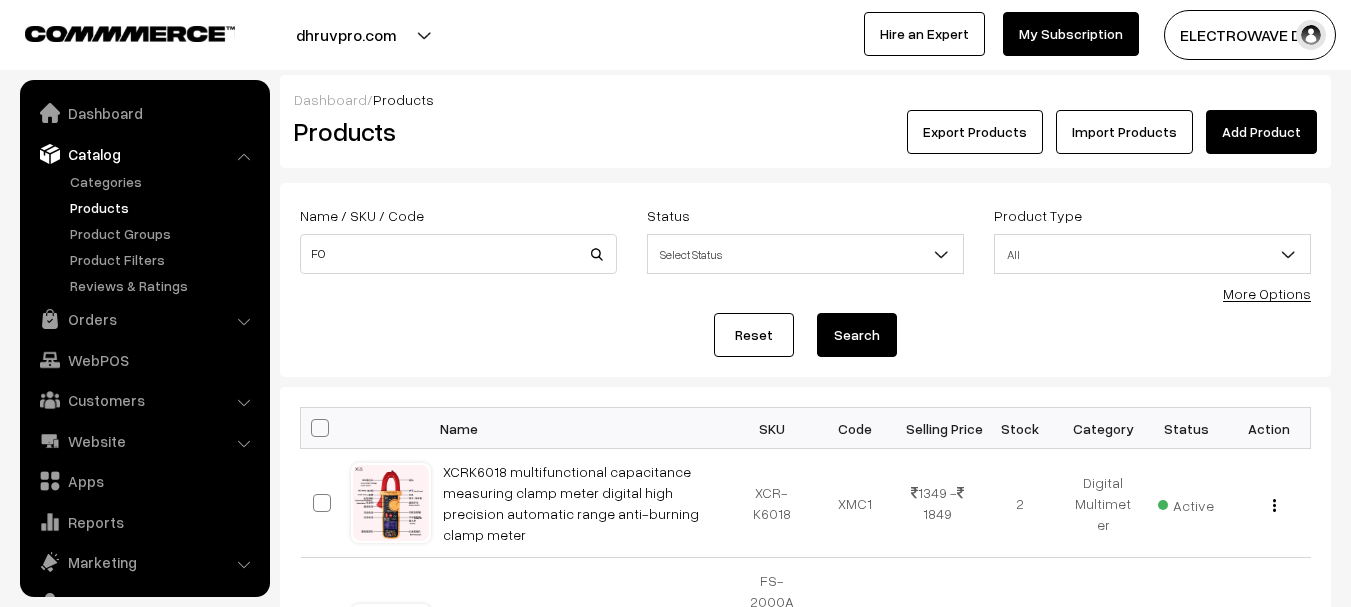 scroll, scrollTop: 0, scrollLeft: 0, axis: both 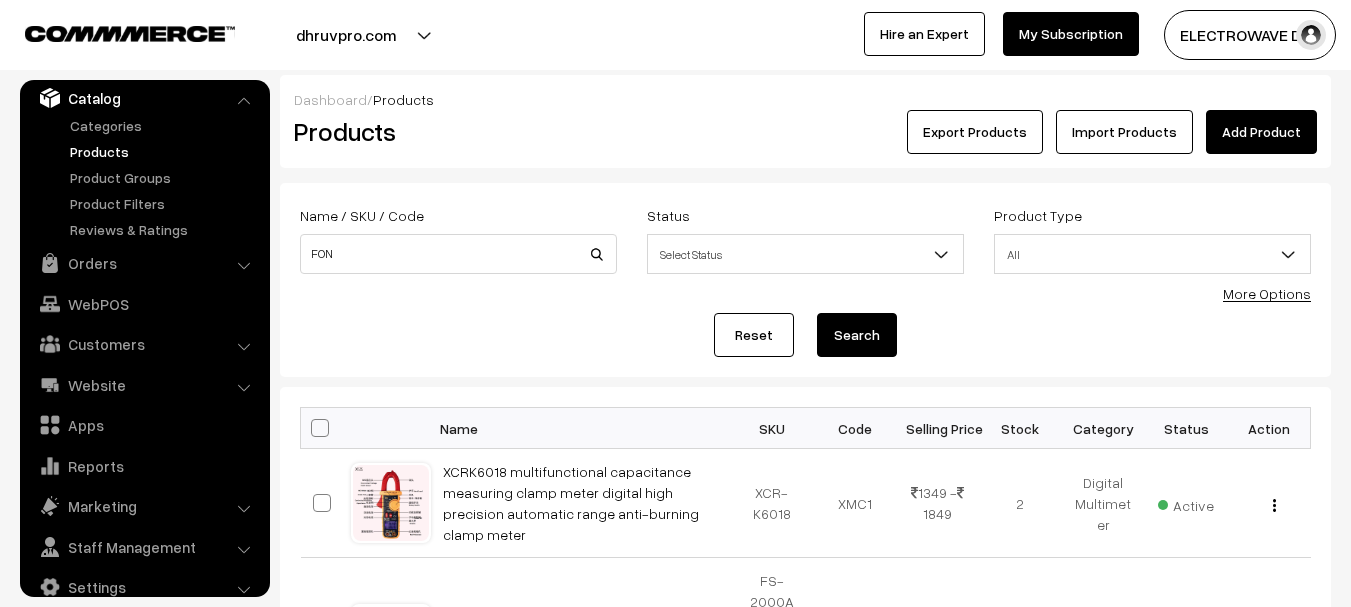 type on "FON" 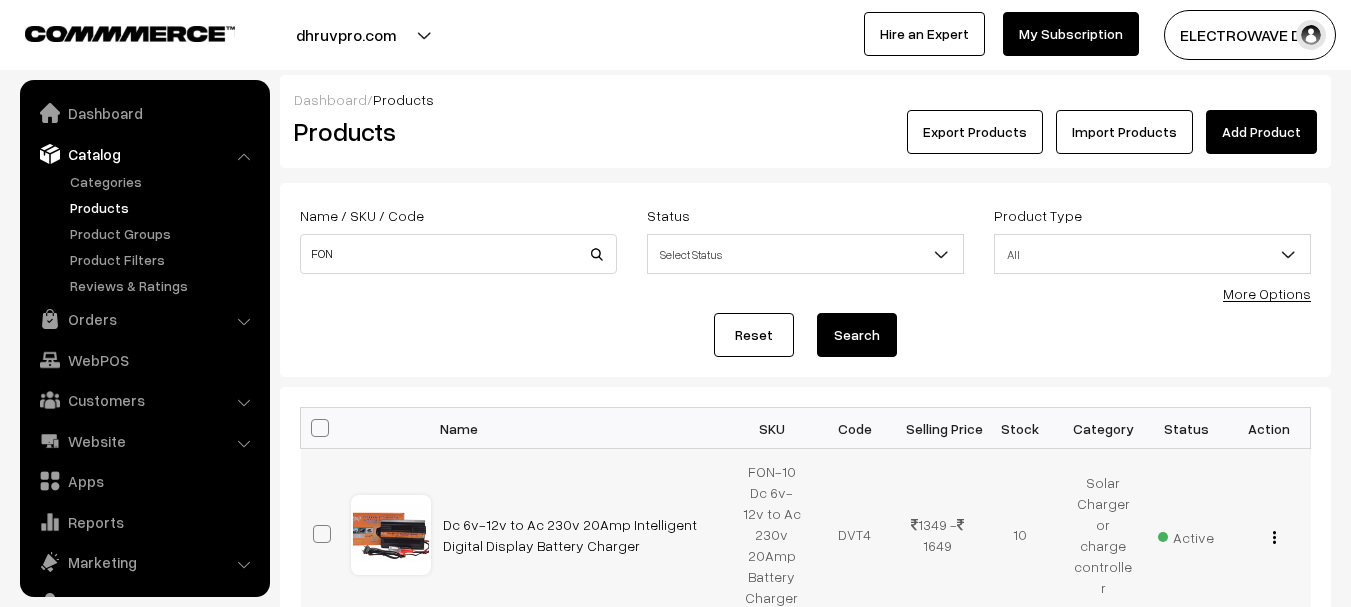 scroll, scrollTop: 322, scrollLeft: 0, axis: vertical 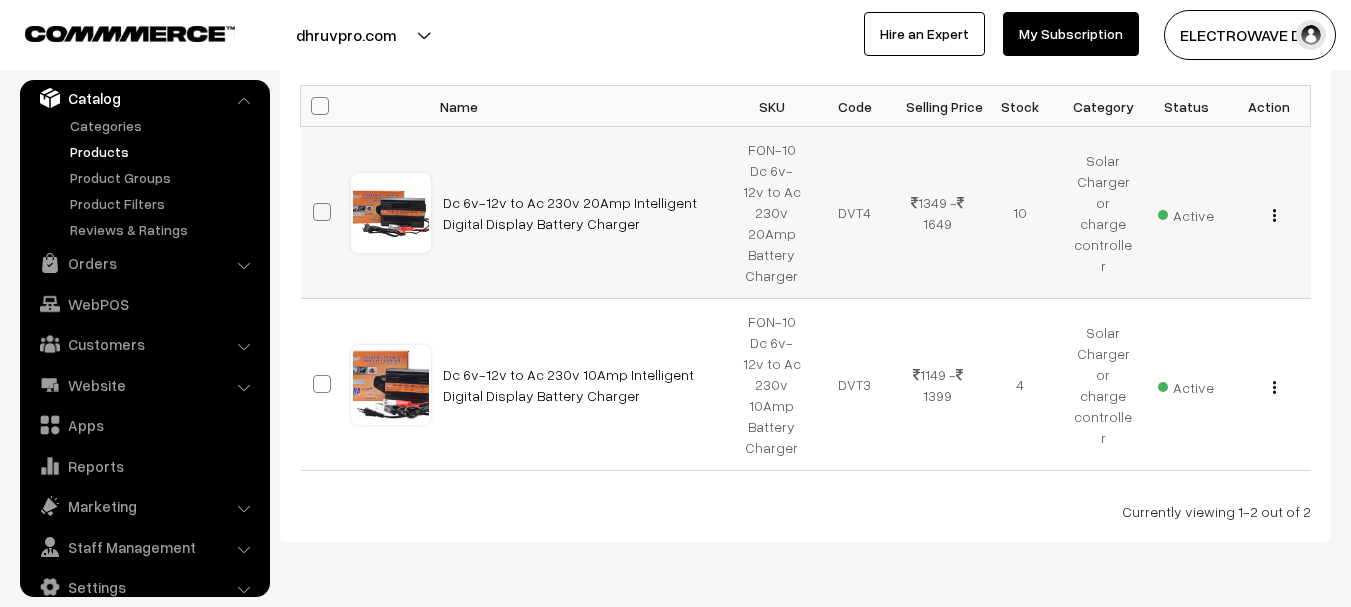 click at bounding box center (1274, 215) 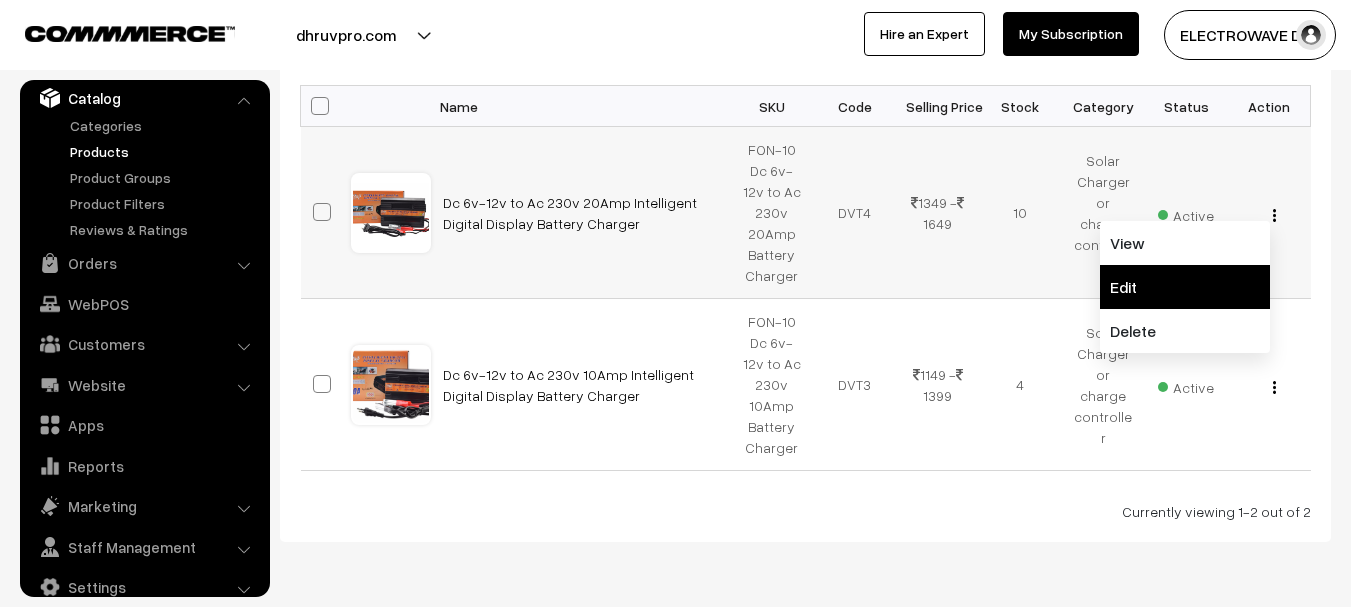 click on "Edit" at bounding box center (1185, 287) 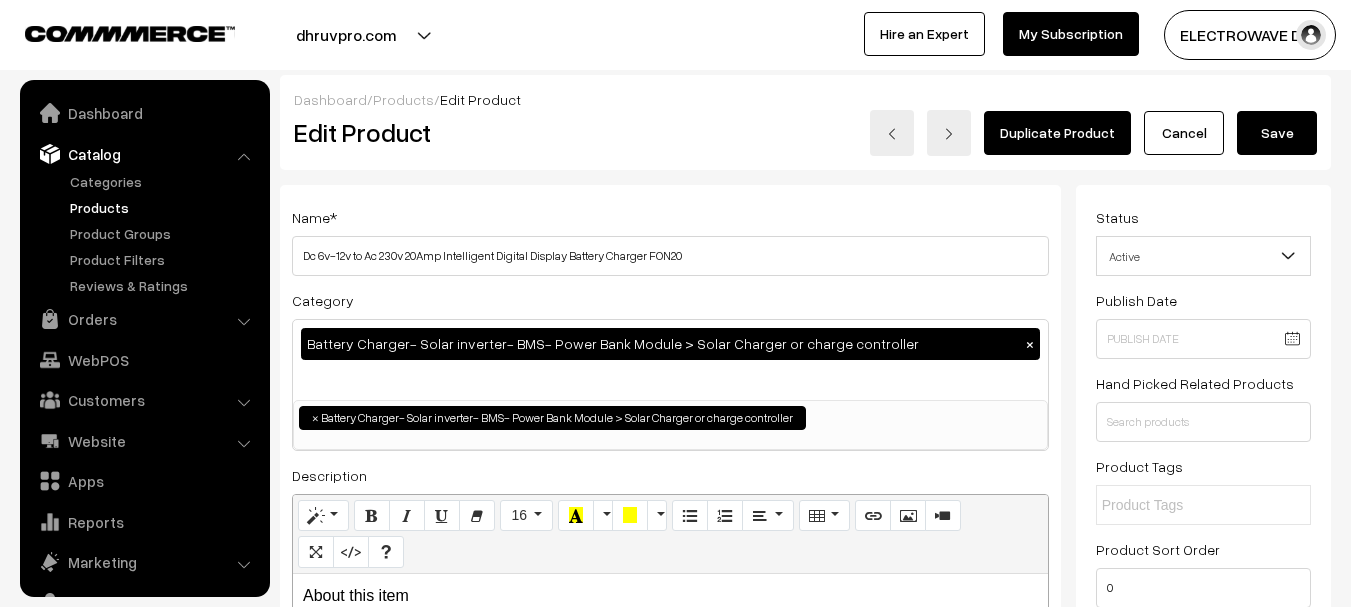 scroll, scrollTop: 0, scrollLeft: 0, axis: both 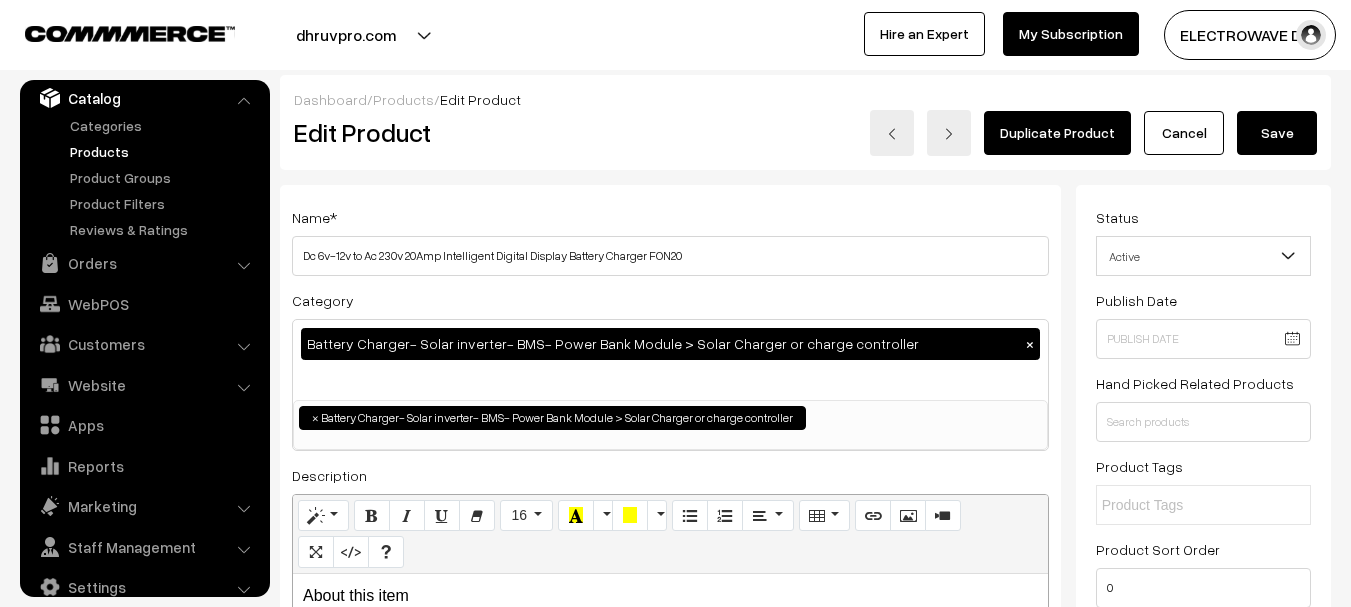 type on "Dc 6v-12v to Ac 230v 20Amp Intelligent Digital Display Battery Charger FON20" 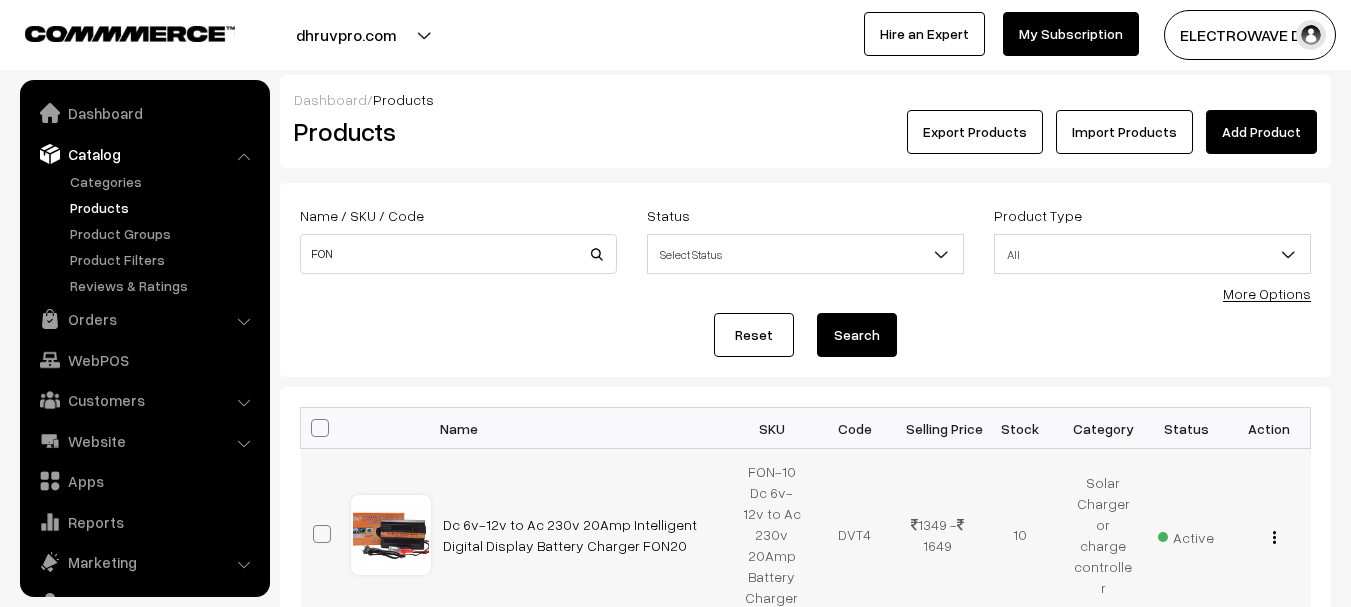 scroll, scrollTop: 200, scrollLeft: 0, axis: vertical 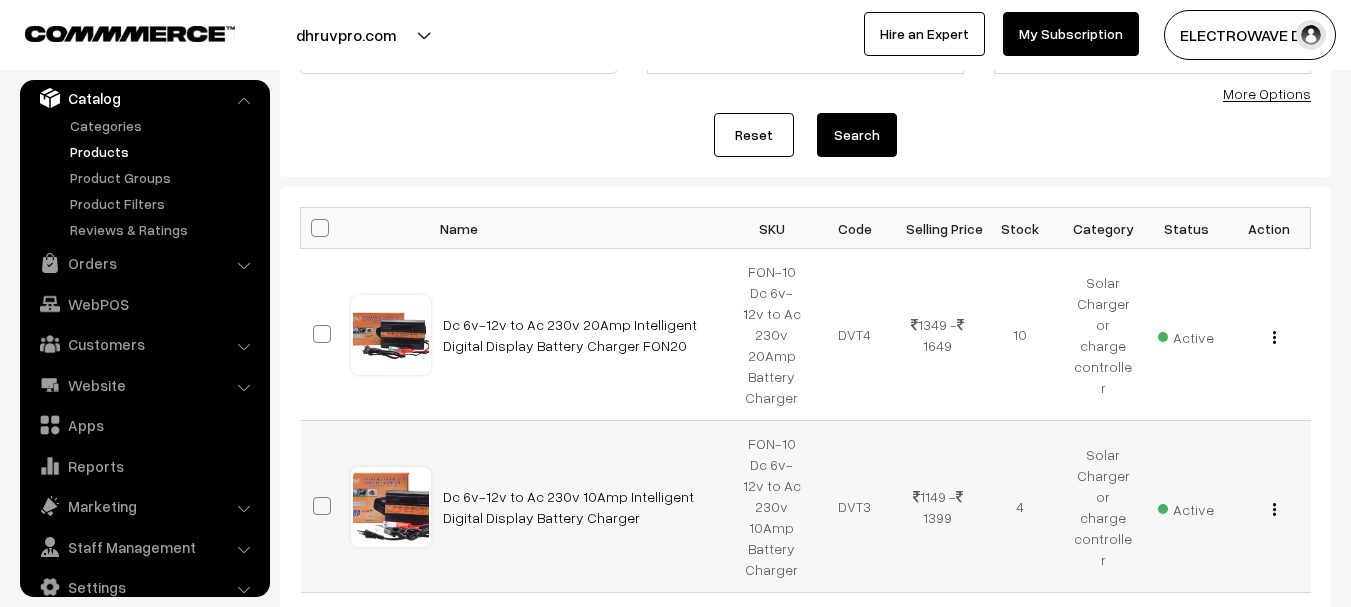 click at bounding box center (1274, 509) 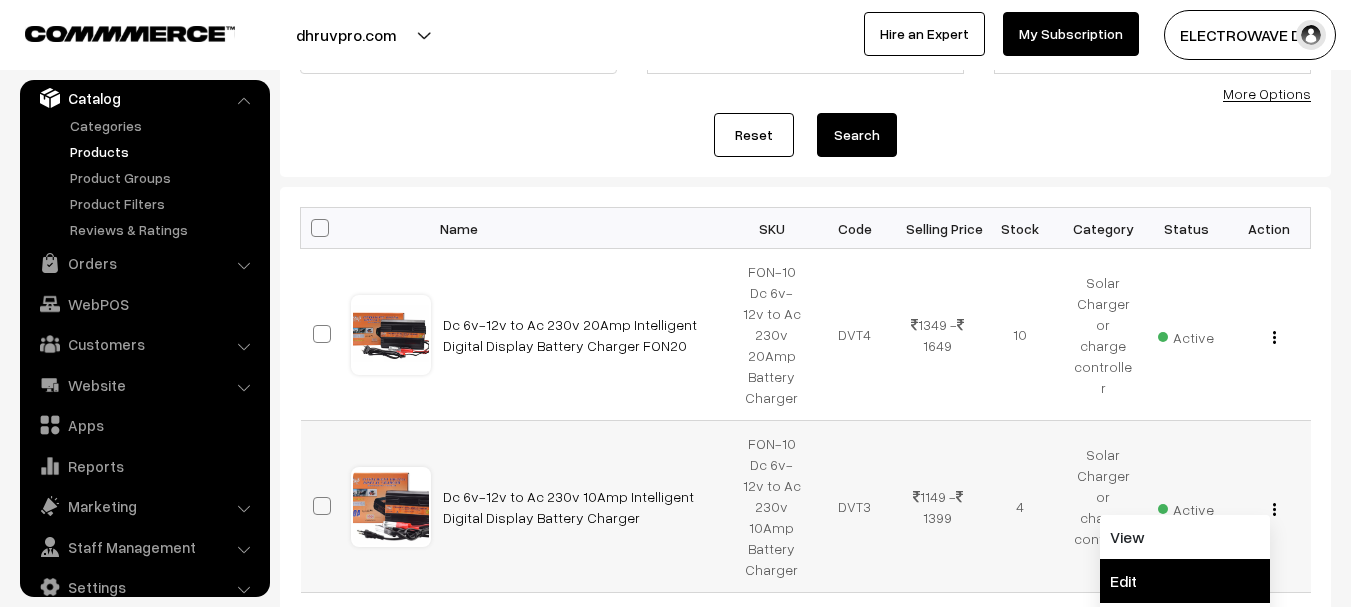 click on "Edit" at bounding box center (1185, 581) 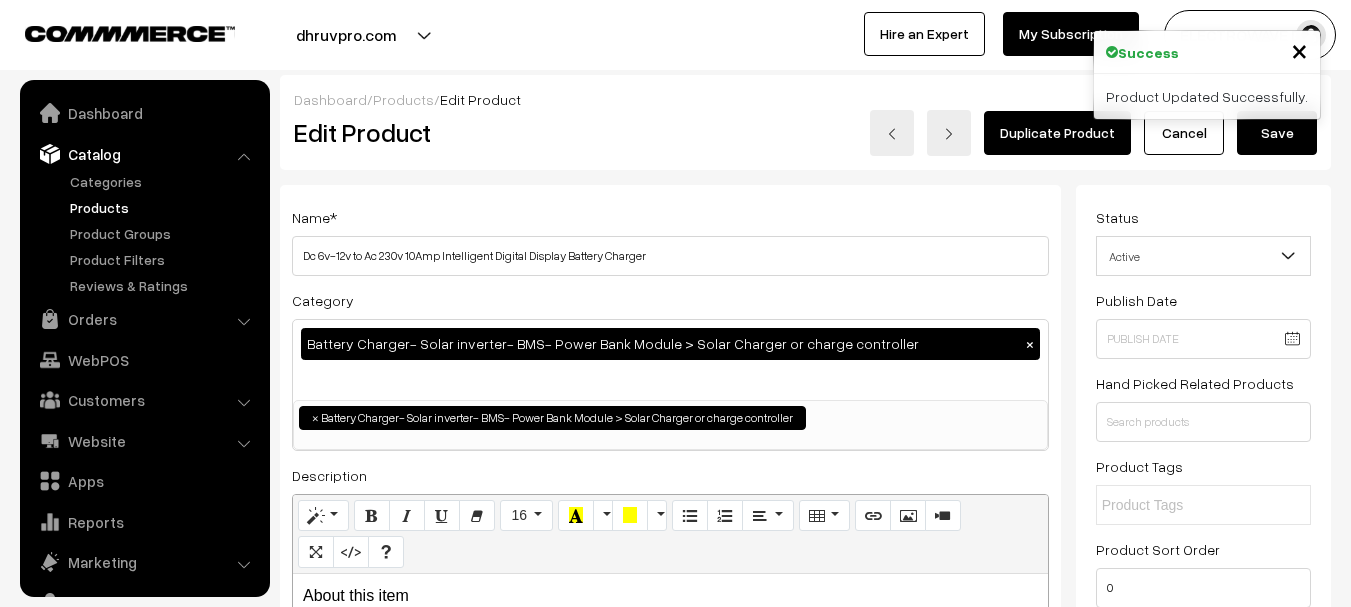 scroll, scrollTop: 0, scrollLeft: 0, axis: both 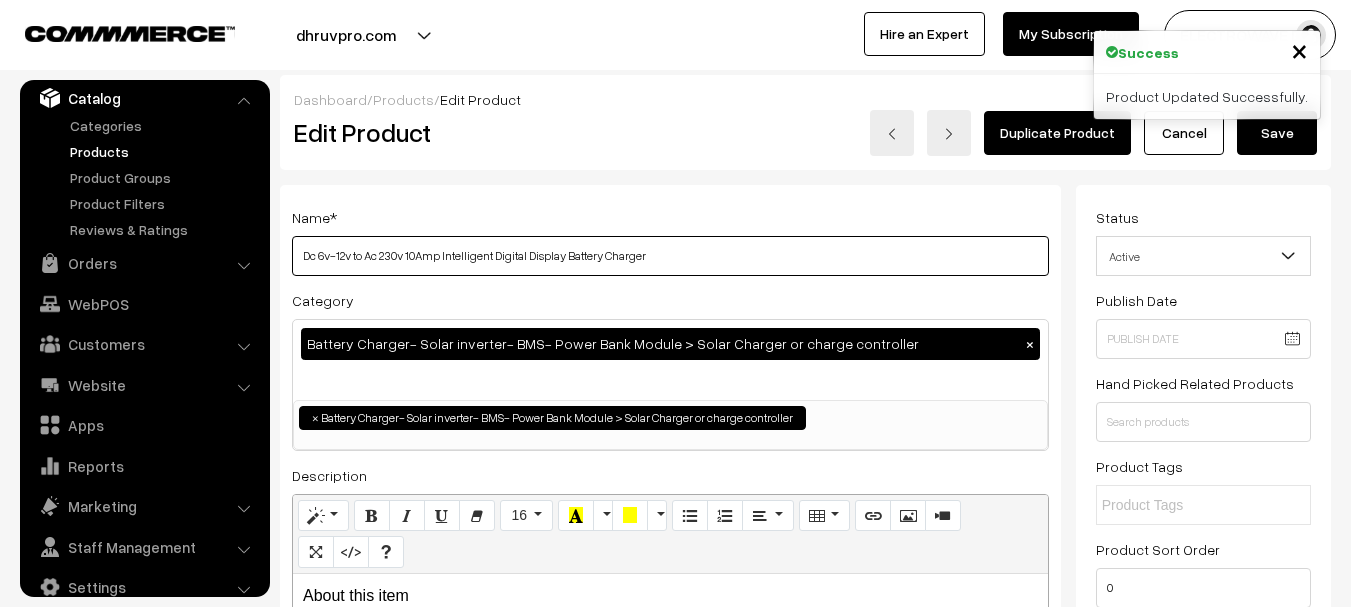 click on "Dc 6v-12v to Ac 230v 10Amp Intelligent Digital Display Battery Charger" at bounding box center (670, 256) 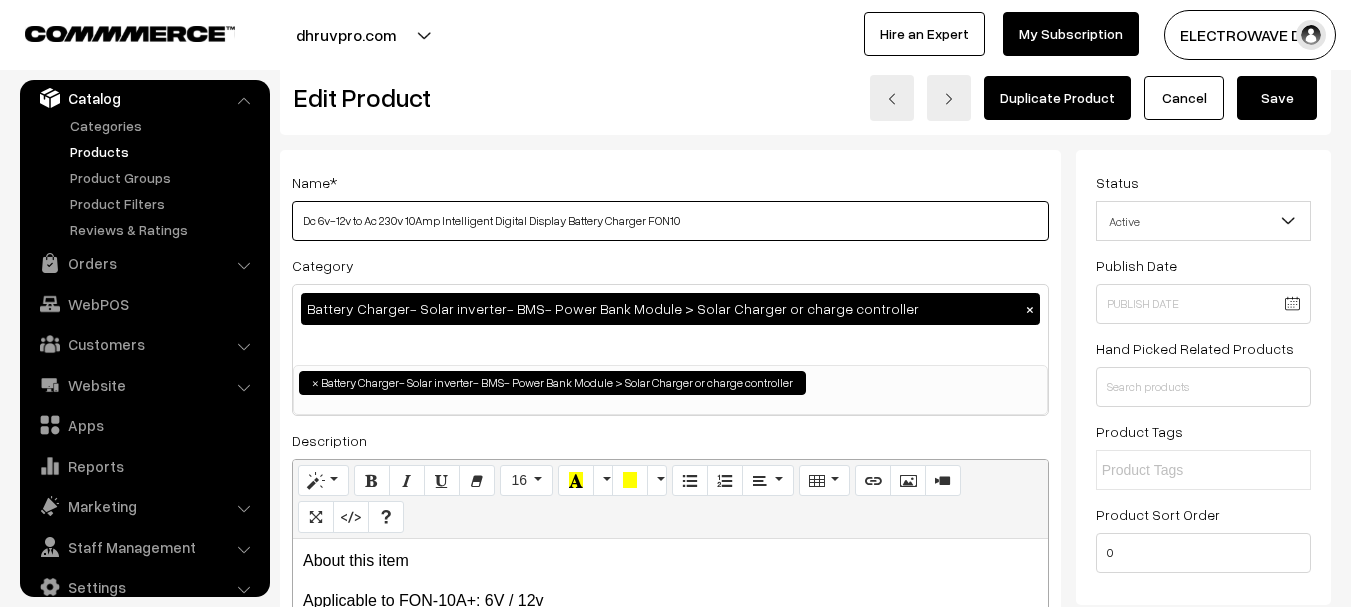 scroll, scrollTop: 0, scrollLeft: 0, axis: both 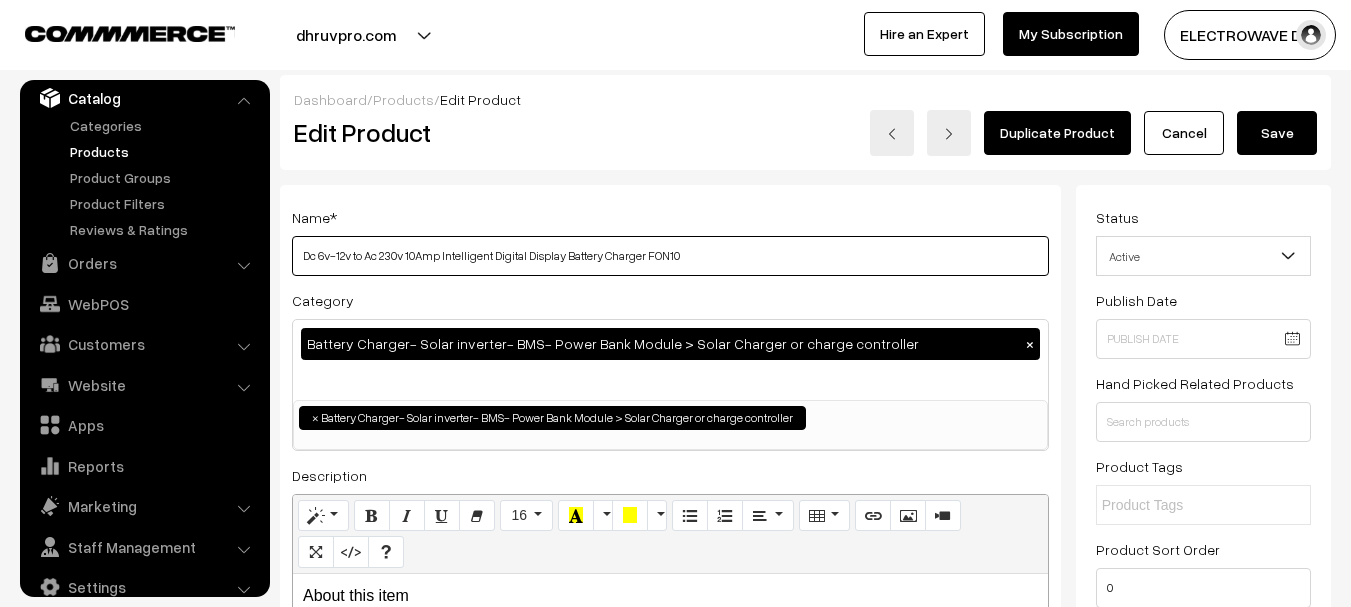 type on "Dc 6v-12v to Ac 230v 10Amp Intelligent Digital Display Battery Charger FON10" 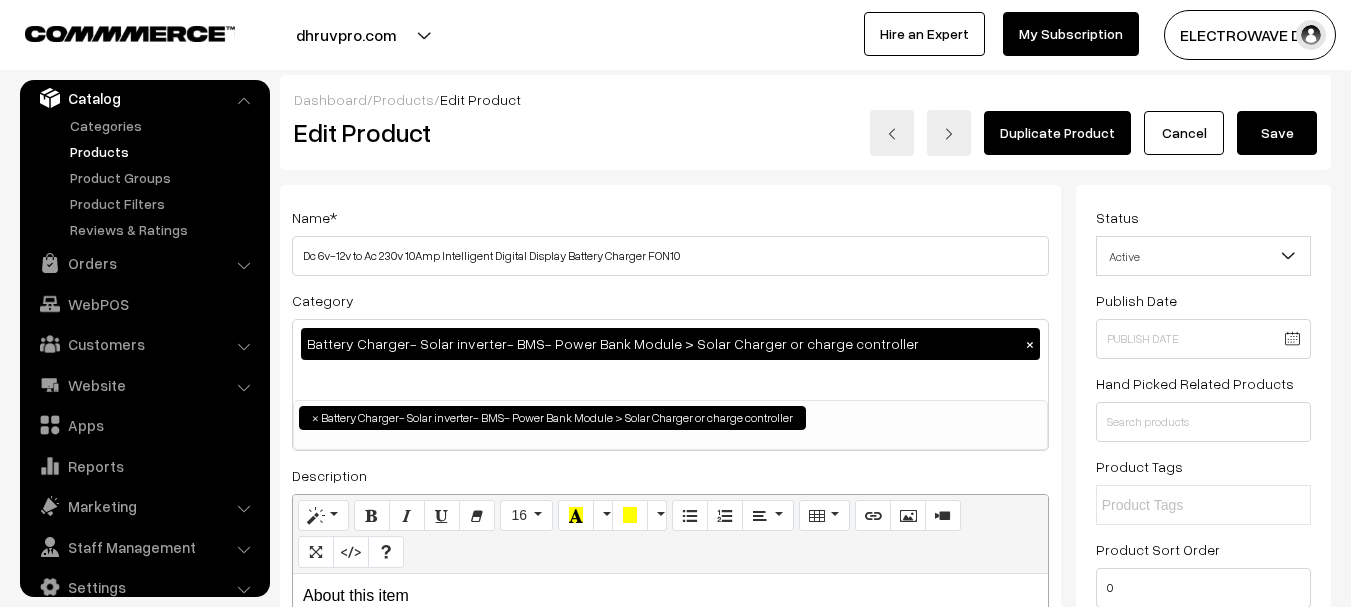 click on "Save" at bounding box center [1277, 133] 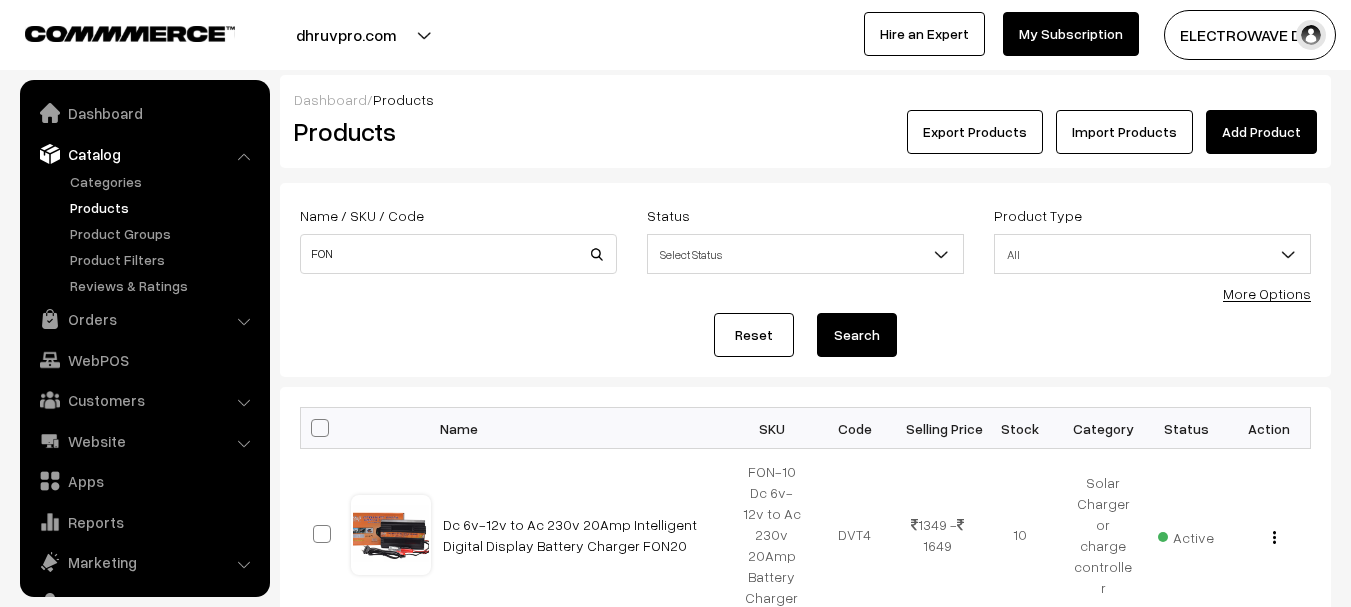 scroll, scrollTop: 77, scrollLeft: 0, axis: vertical 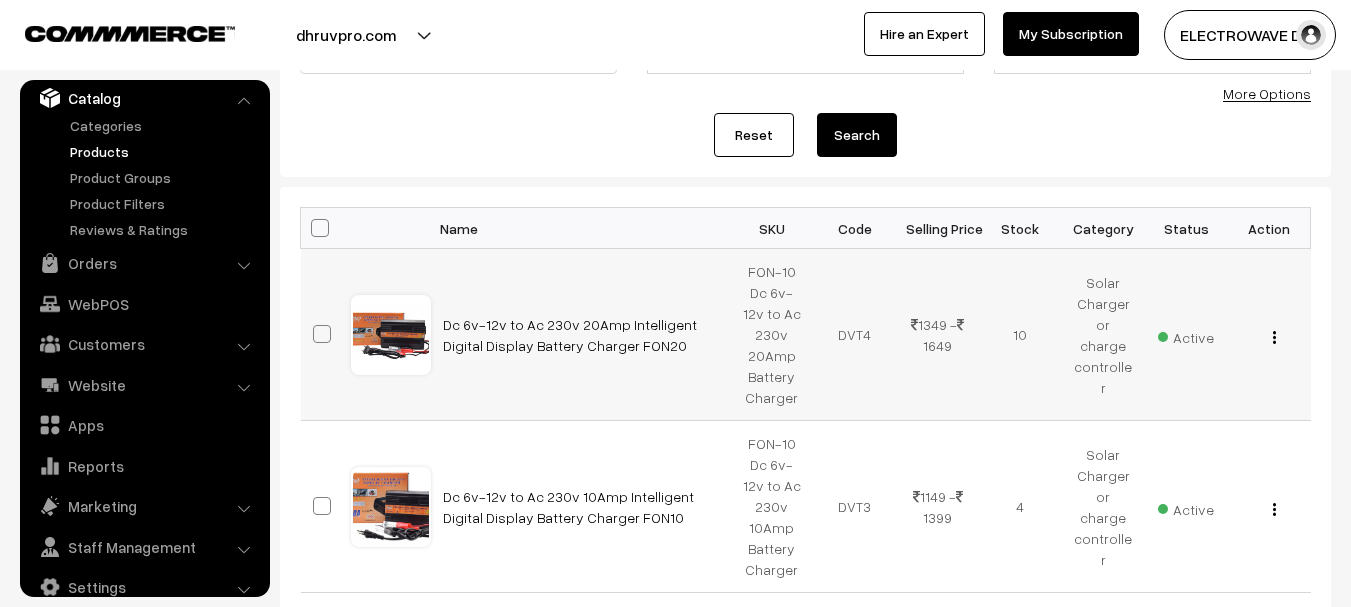 click on "View
Edit
Delete" at bounding box center [1269, 334] 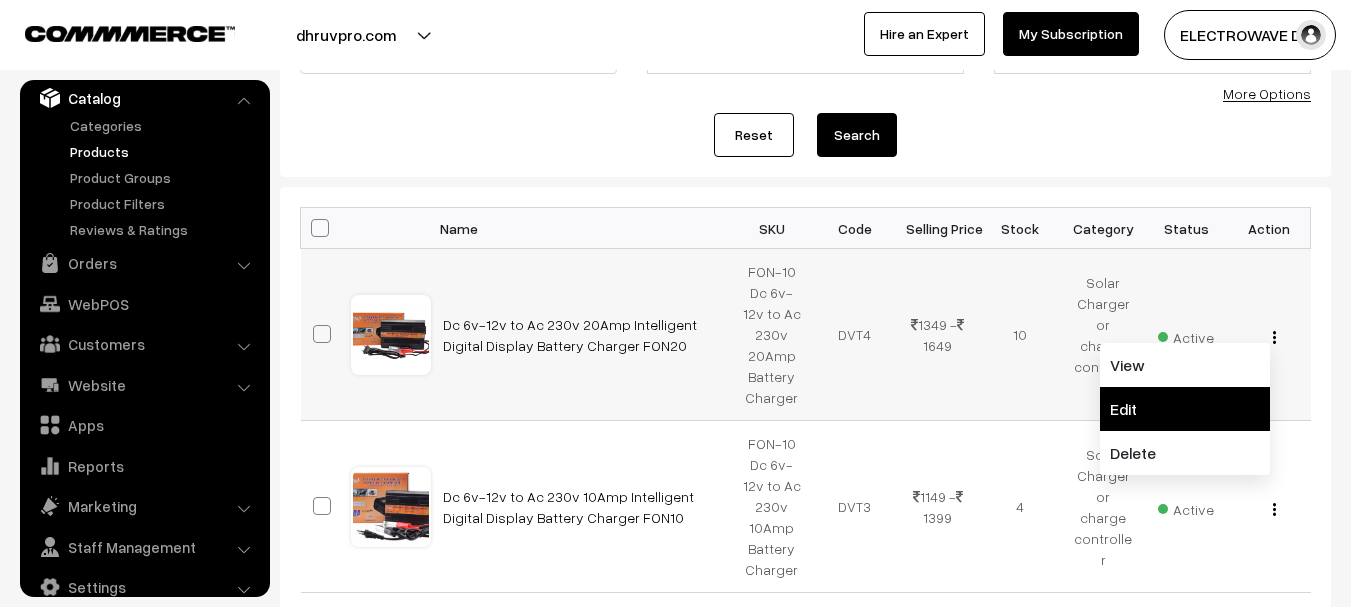 click on "Edit" at bounding box center [1185, 409] 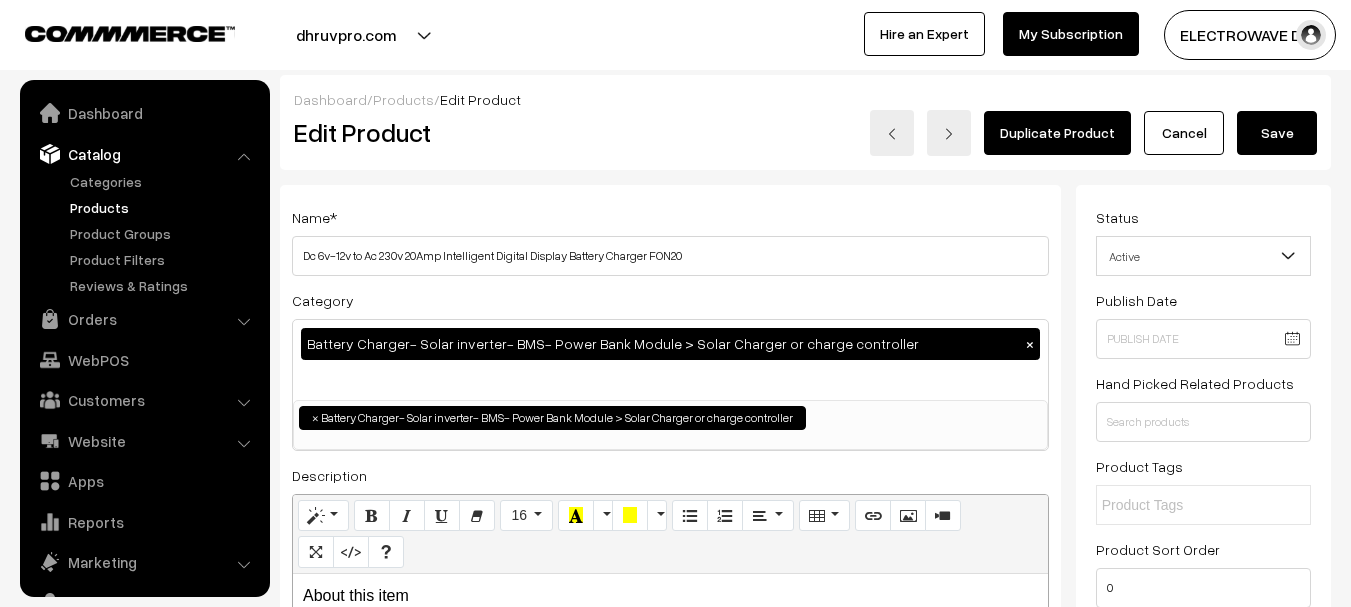 scroll, scrollTop: 809, scrollLeft: 0, axis: vertical 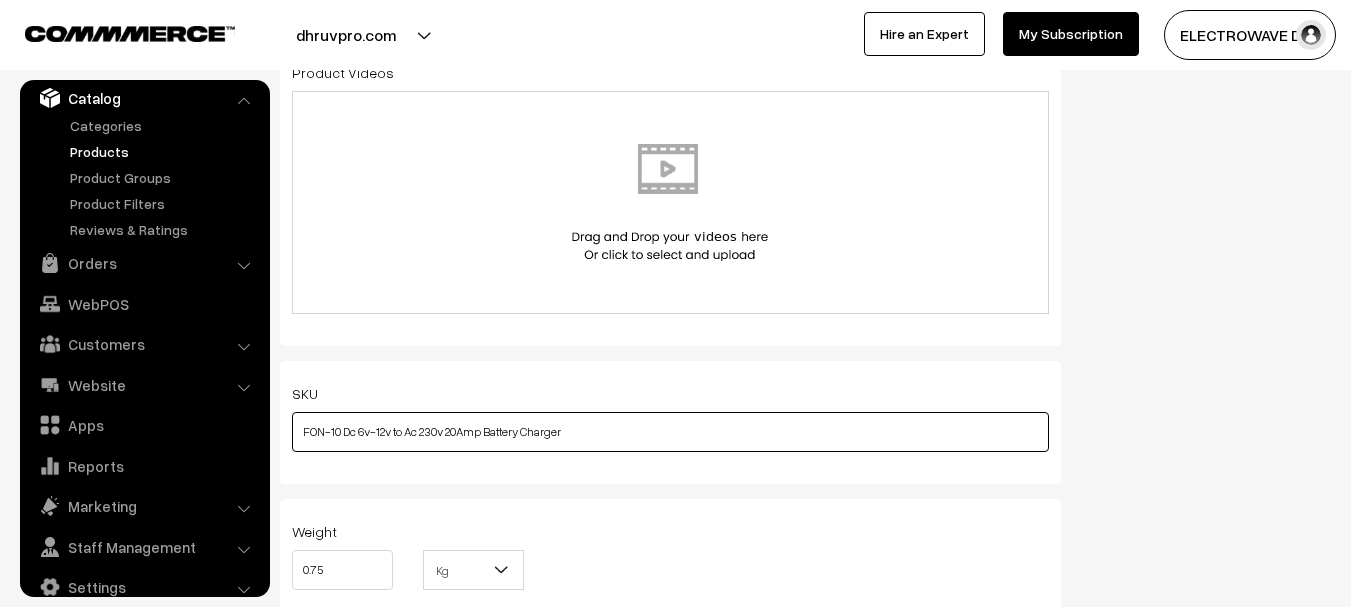 click on "FON-10 Dc 6v-12v to Ac 230v 20Amp Battery Charger" at bounding box center (670, 432) 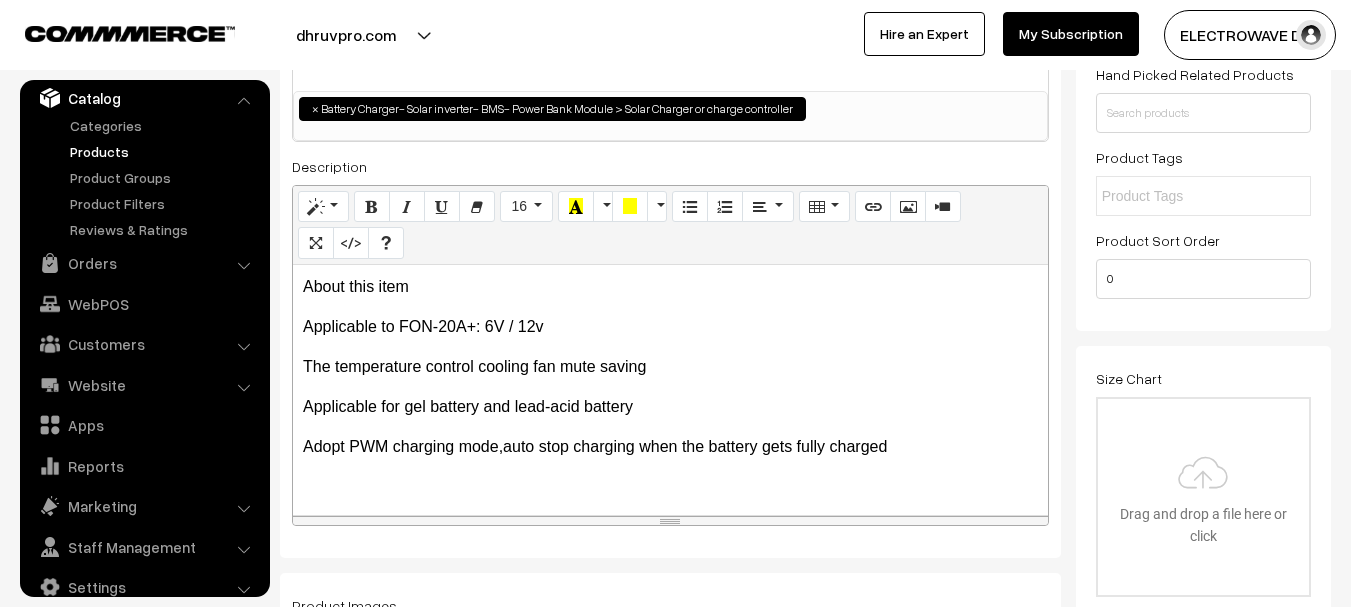 scroll, scrollTop: 300, scrollLeft: 0, axis: vertical 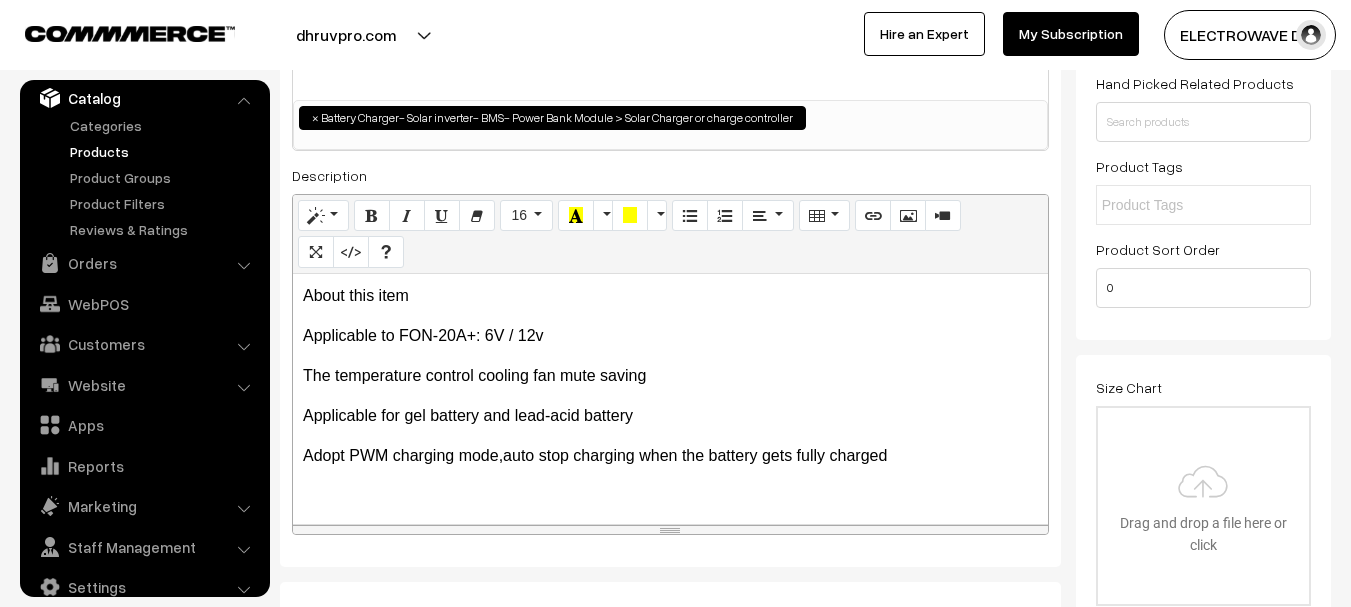 type on "FON-20 Dc 6v-12v to Ac 230v 20Amp Battery Charger" 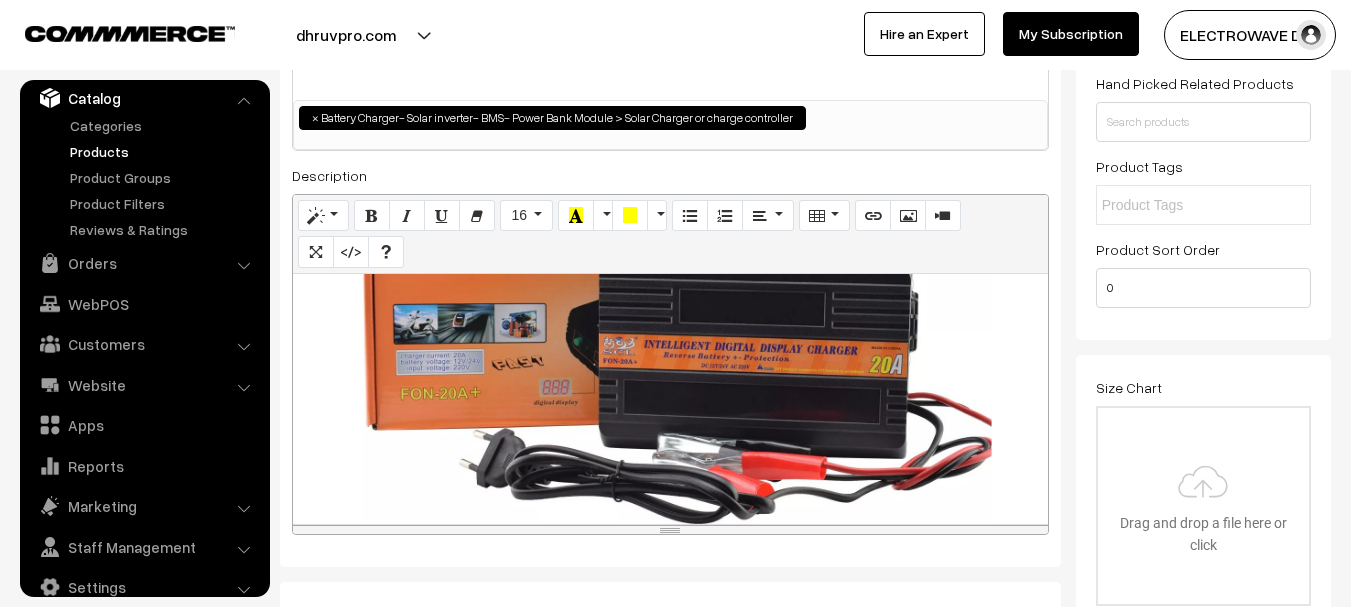 scroll, scrollTop: 785, scrollLeft: 0, axis: vertical 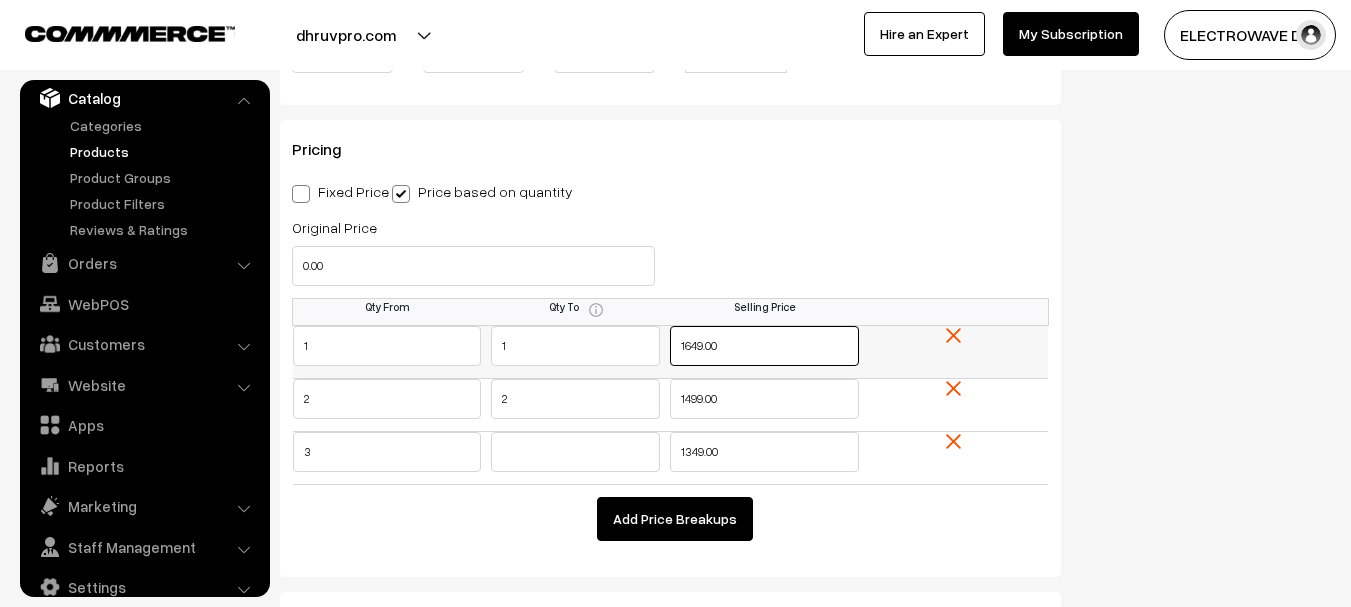 drag, startPoint x: 654, startPoint y: 351, endPoint x: 626, endPoint y: 351, distance: 28 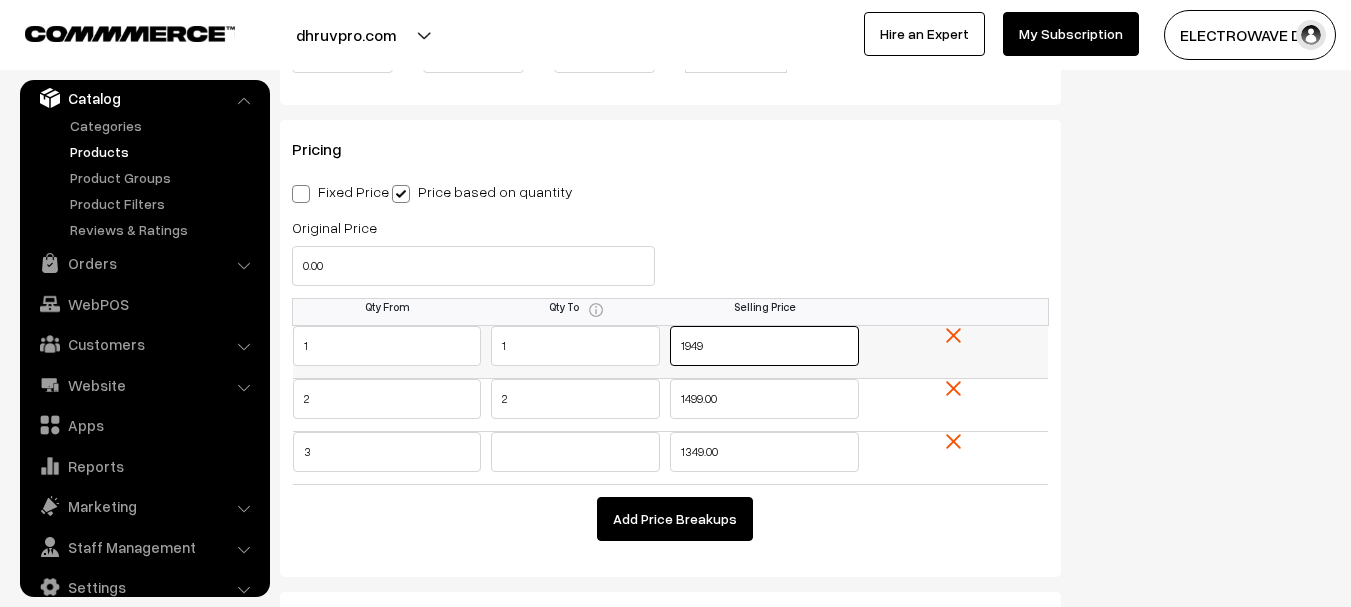 type on "1949" 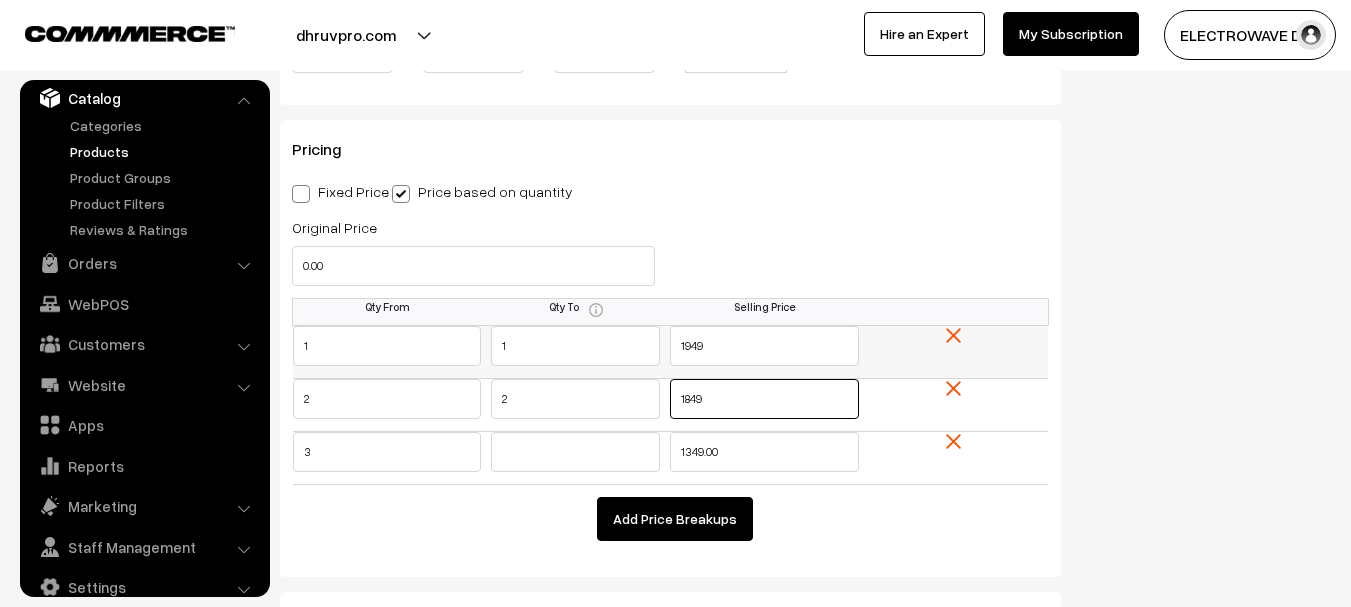 type on "1849" 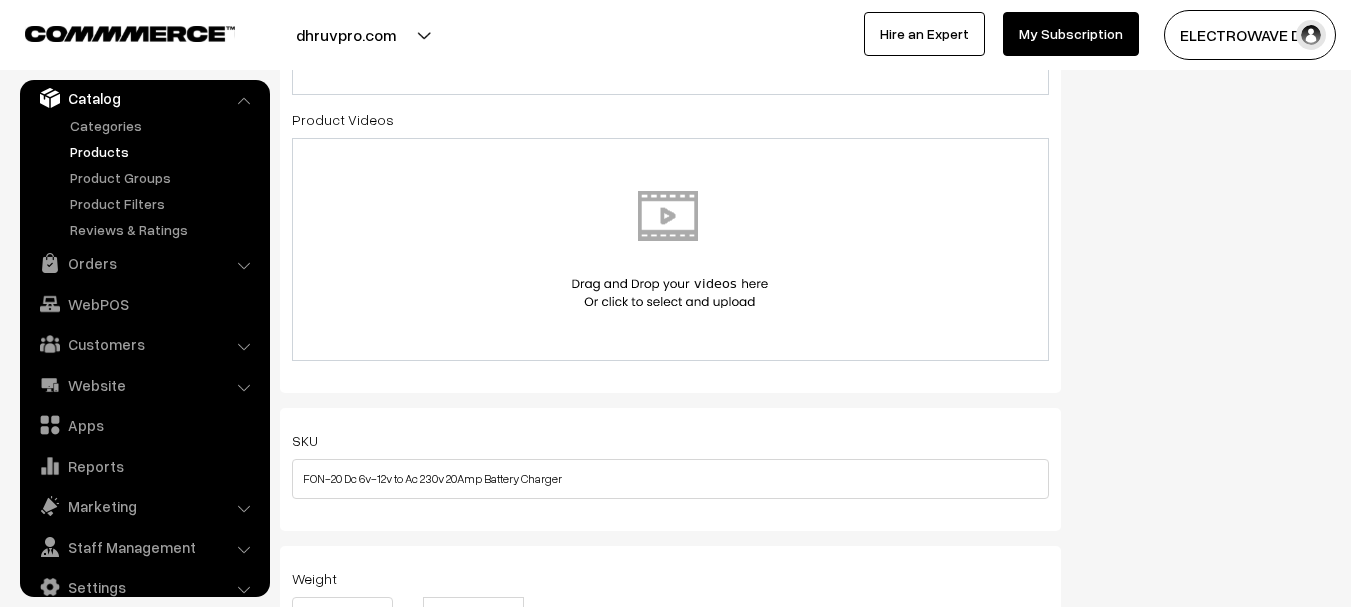 scroll, scrollTop: 0, scrollLeft: 0, axis: both 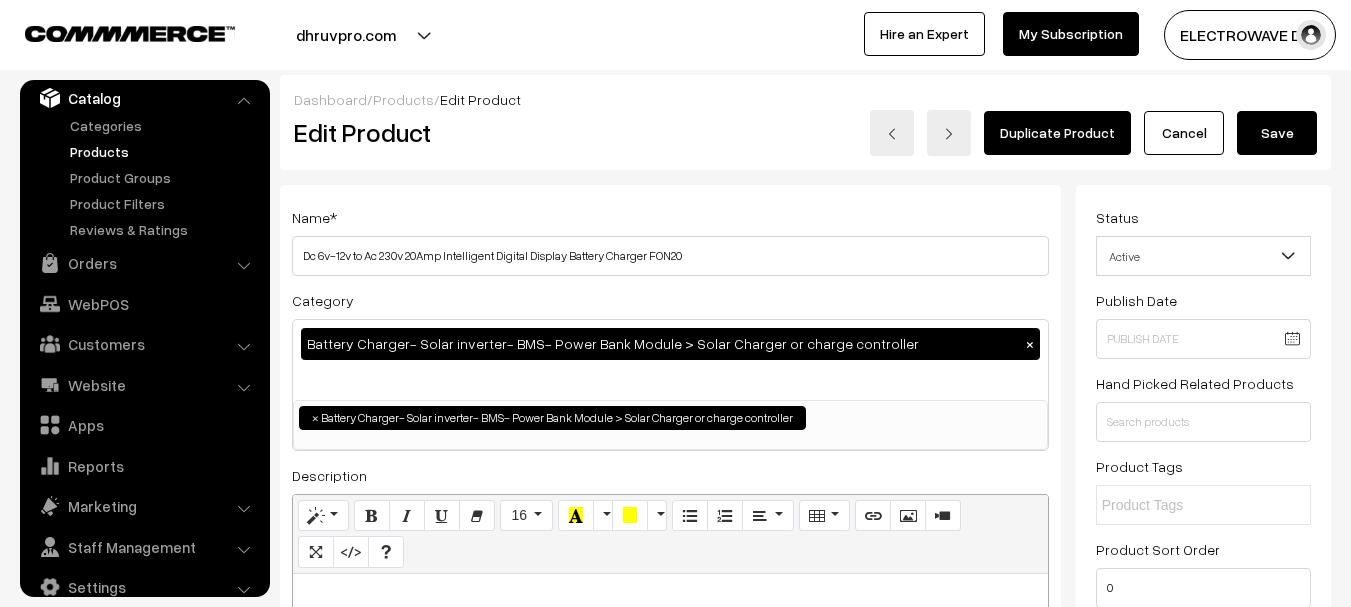 type on "1749" 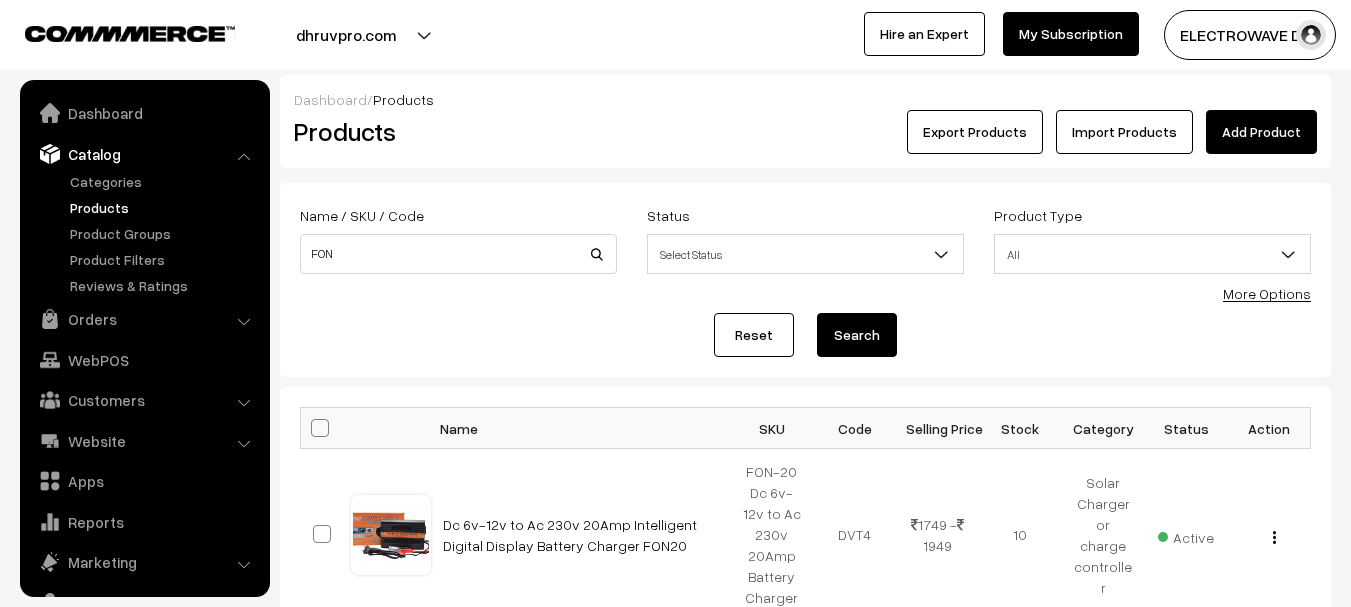scroll, scrollTop: 0, scrollLeft: 0, axis: both 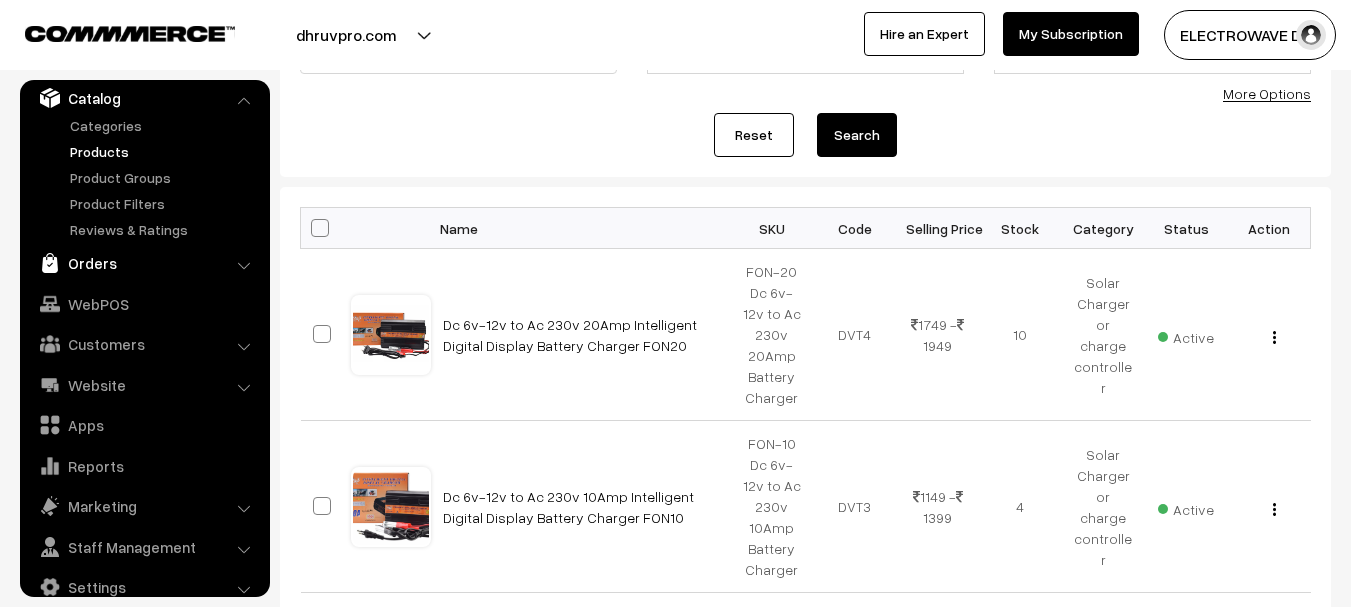 click on "Orders" at bounding box center (144, 263) 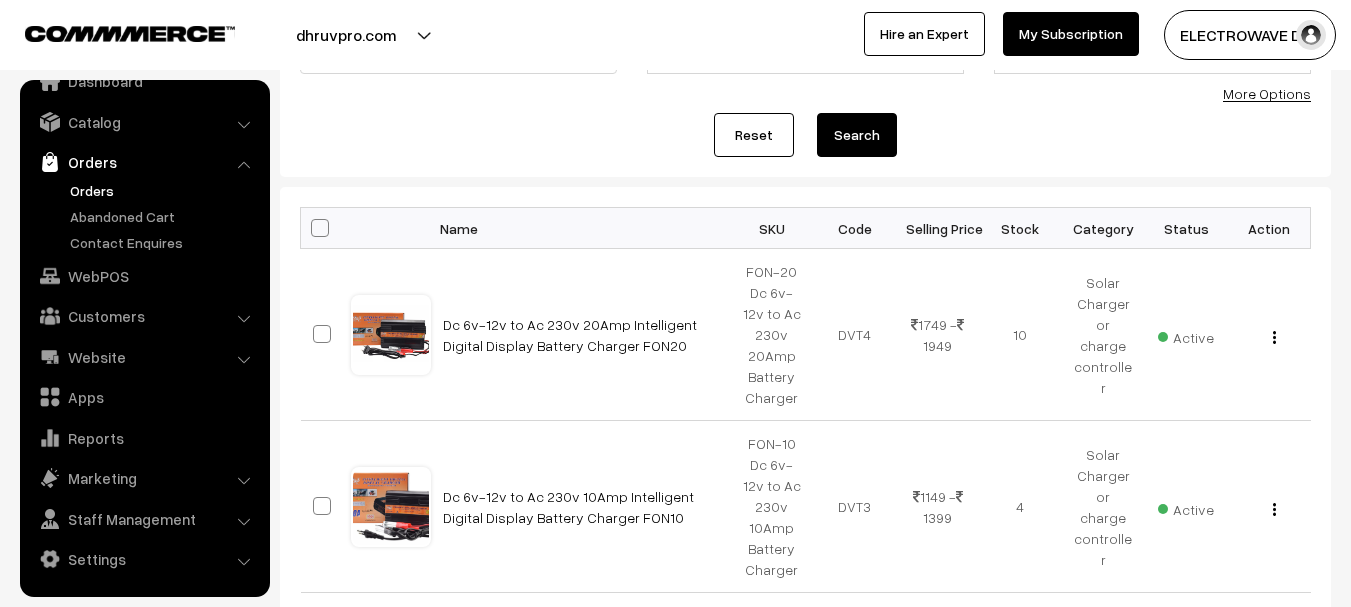 click on "Orders" at bounding box center [164, 190] 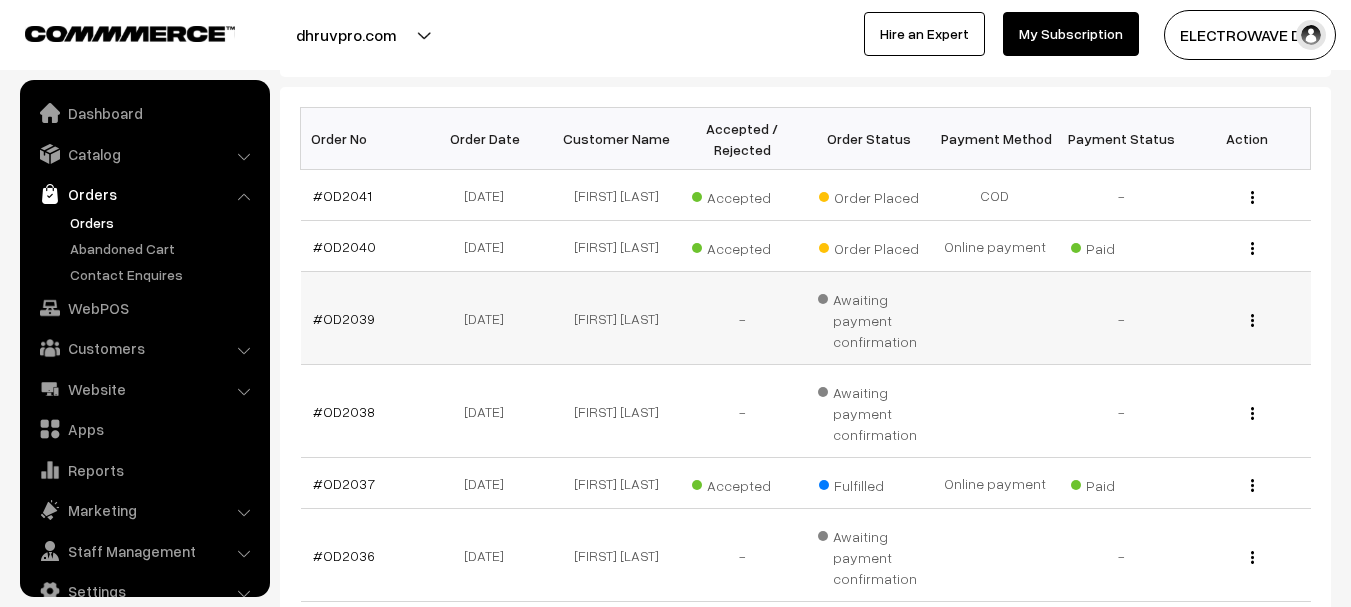 scroll, scrollTop: 300, scrollLeft: 0, axis: vertical 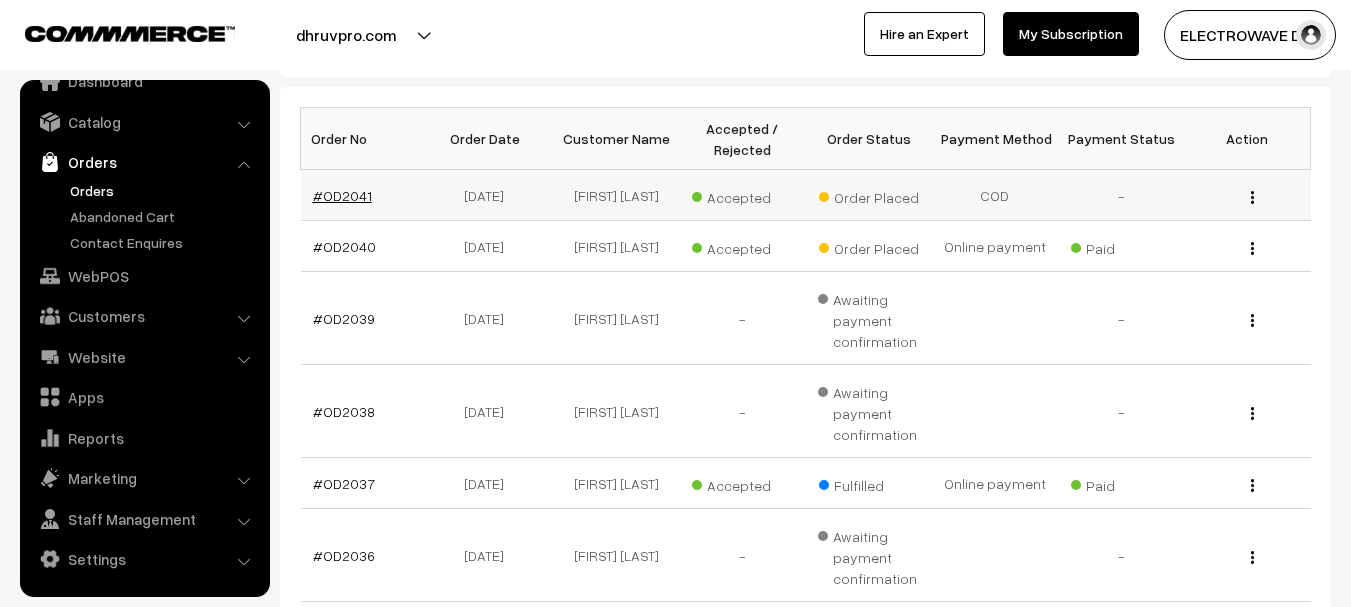 click on "#OD2041" at bounding box center [342, 195] 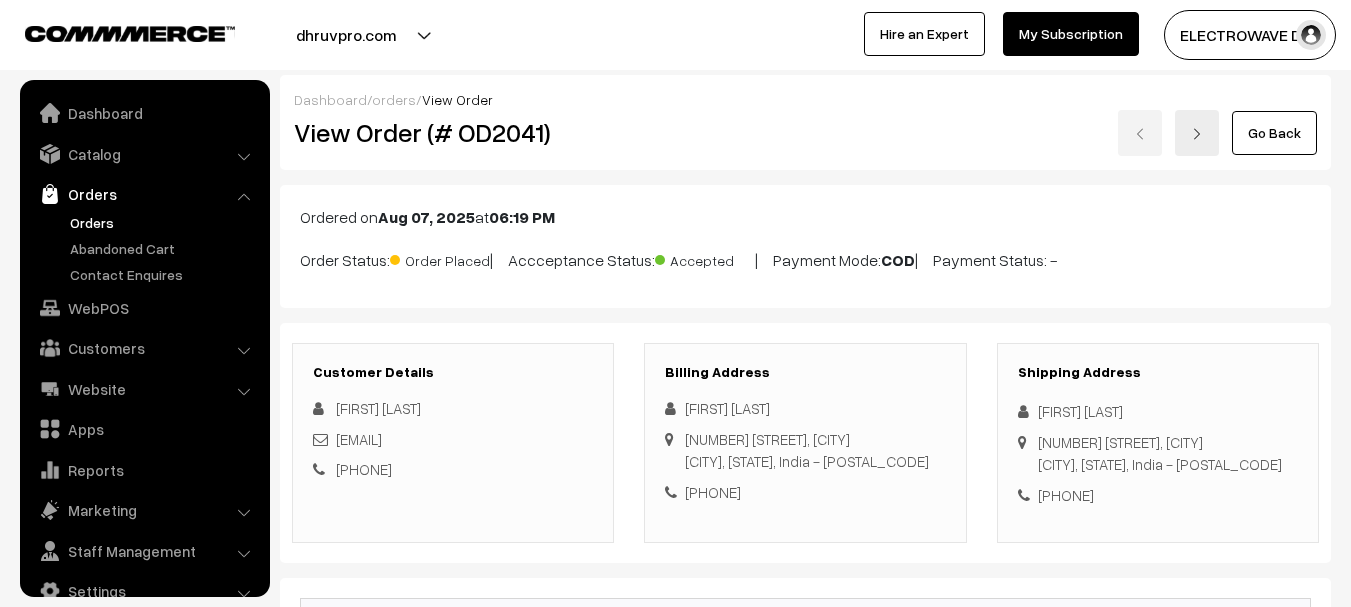 scroll, scrollTop: 500, scrollLeft: 0, axis: vertical 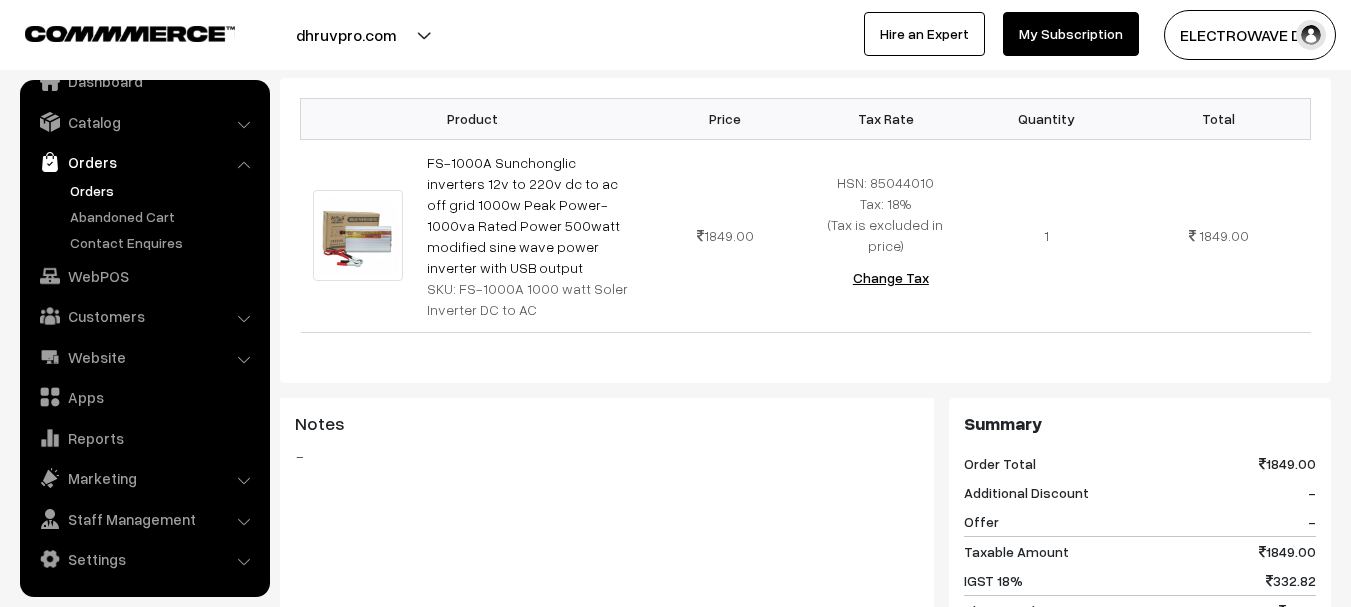 click on "Orders" at bounding box center [164, 190] 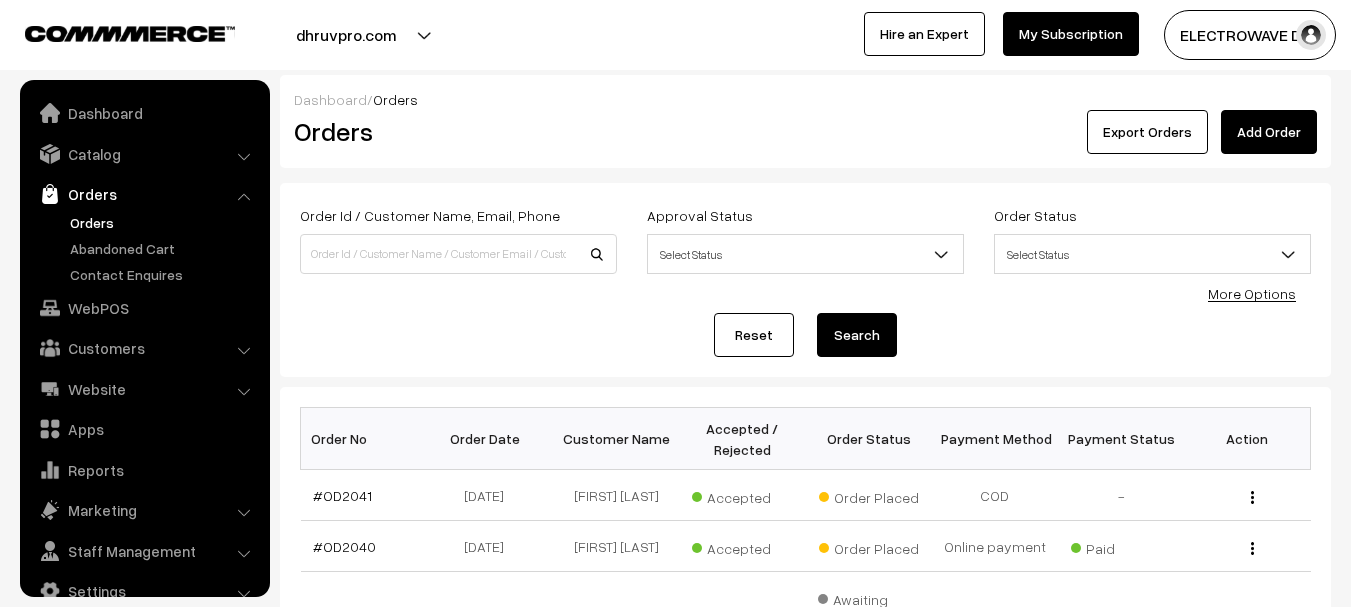 scroll, scrollTop: 162, scrollLeft: 0, axis: vertical 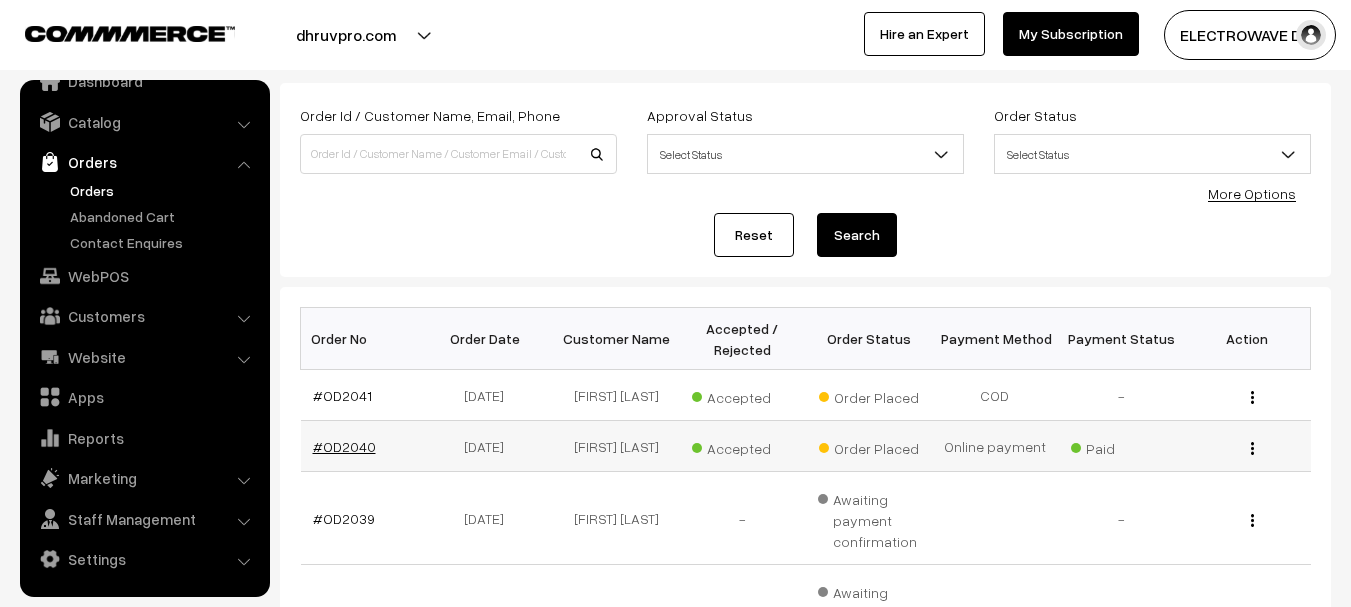 click on "#OD2040" at bounding box center (344, 446) 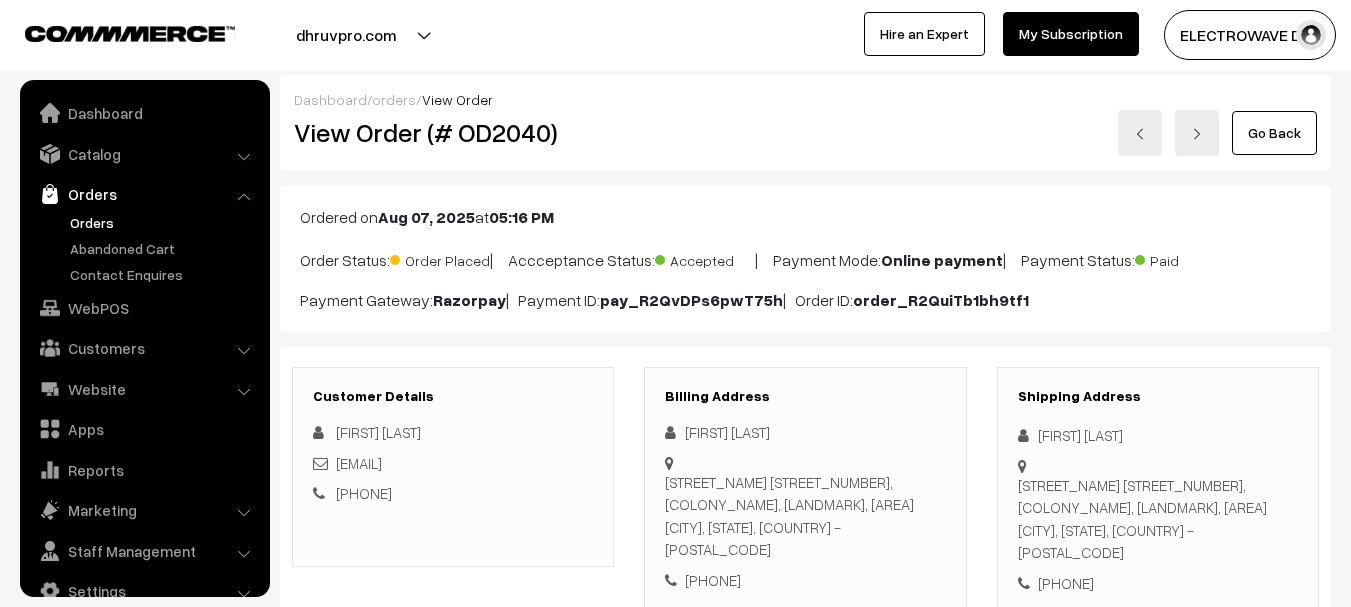 scroll, scrollTop: 0, scrollLeft: 0, axis: both 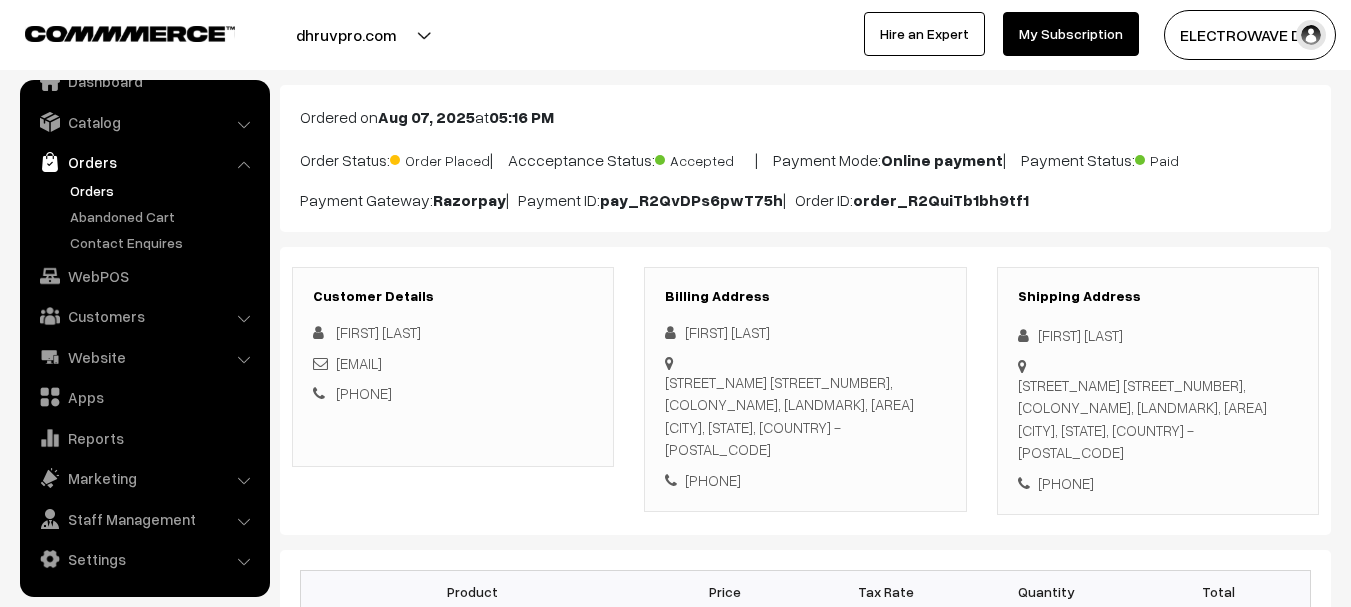 click on "House Number A 15, Shanti Villas Colony, Karahiya, Amwa road
Rewa,                                 Madhya Pradesh,  India                                 - 486003" at bounding box center (1158, 419) 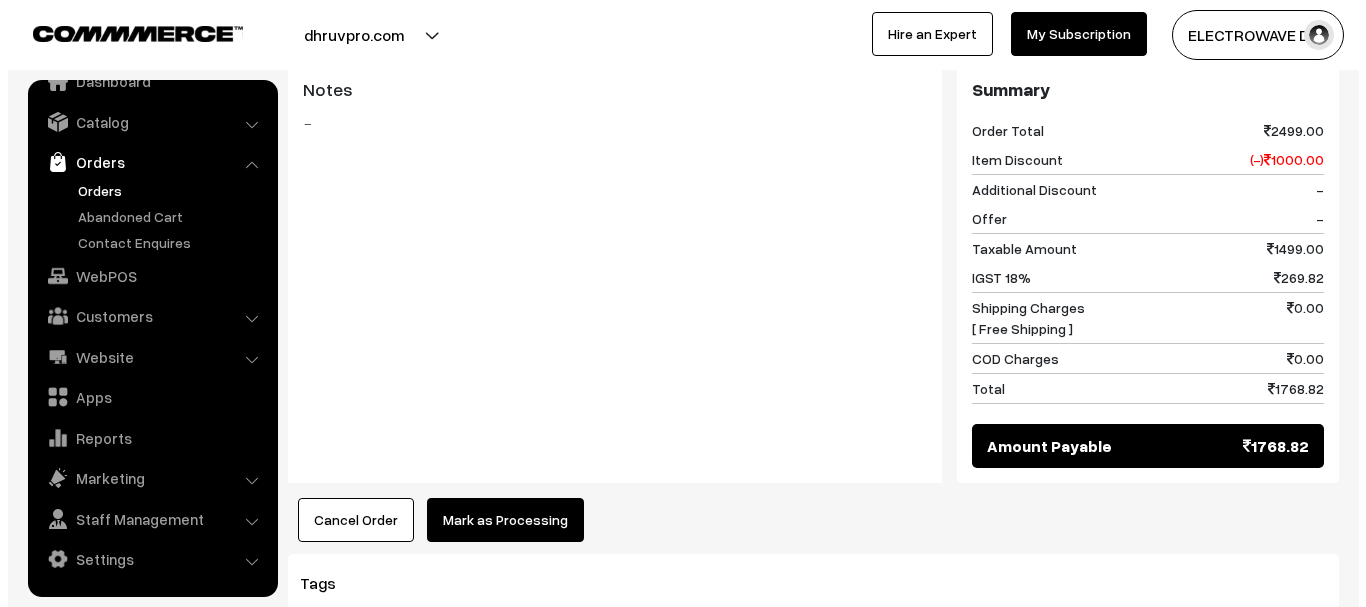 scroll, scrollTop: 900, scrollLeft: 0, axis: vertical 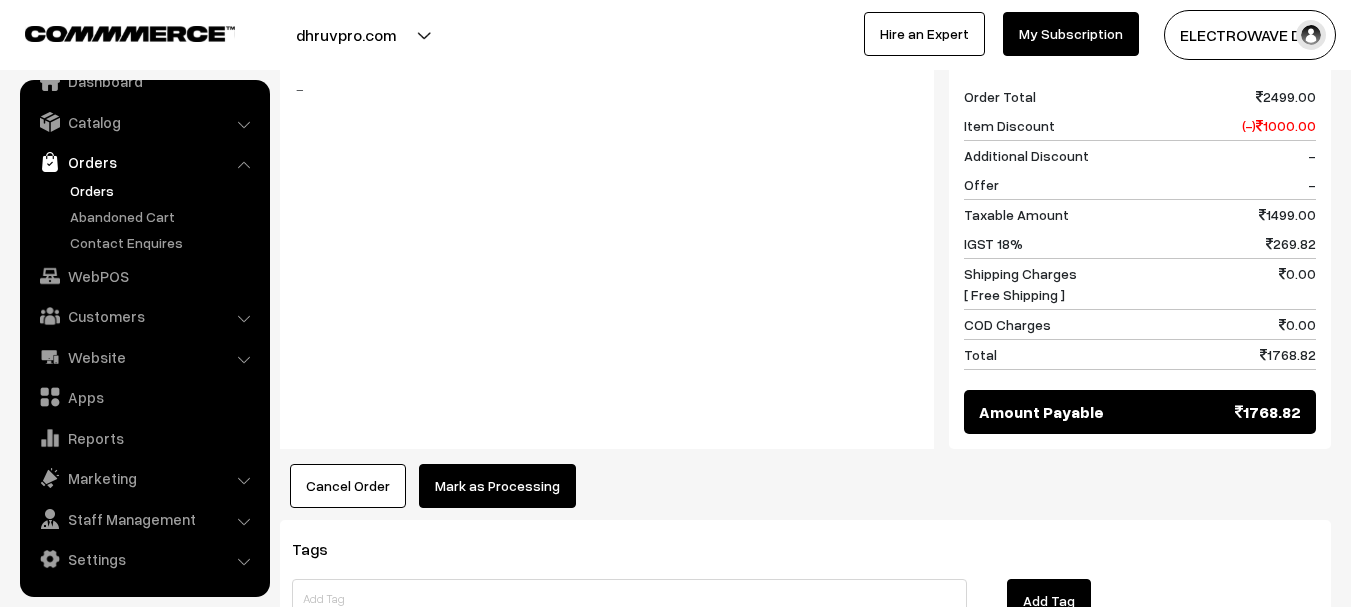 click on "Mark as Processing" at bounding box center (497, 486) 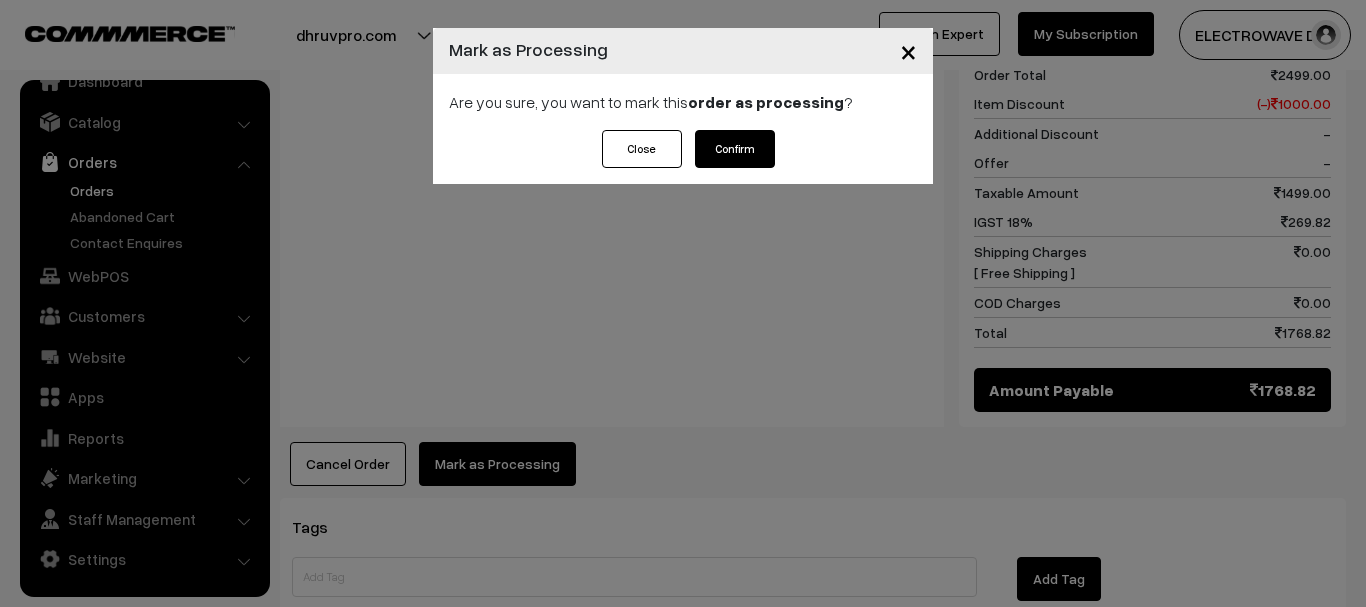 click on "Confirm" at bounding box center (735, 149) 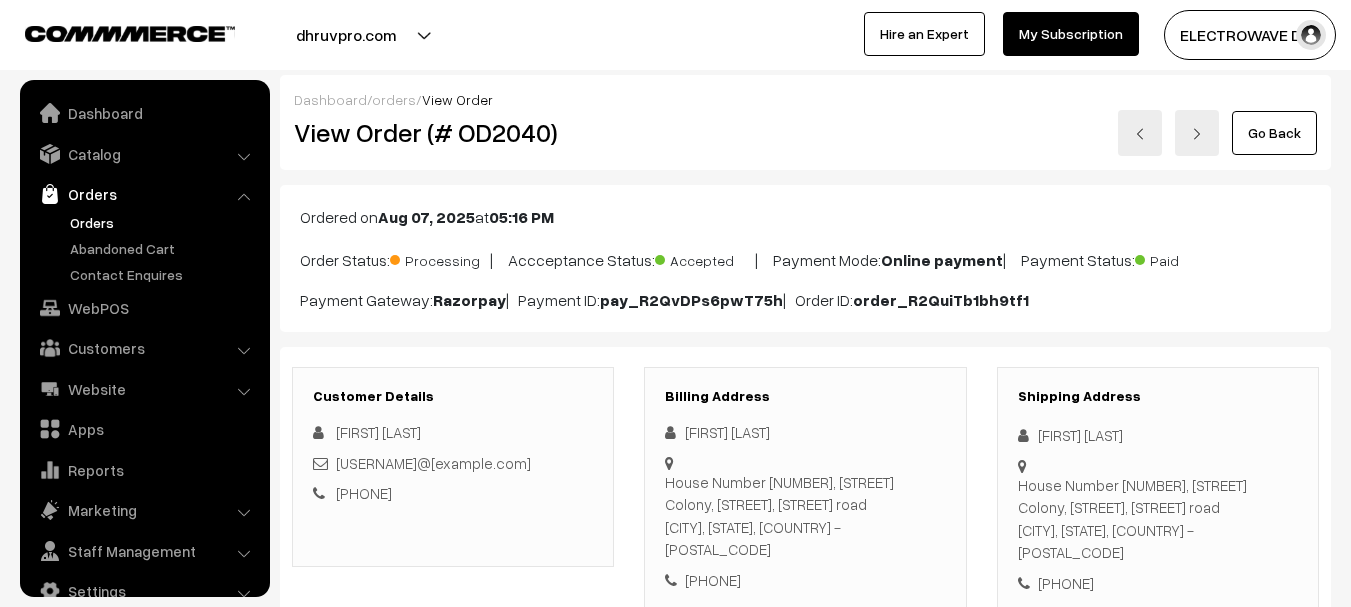 scroll, scrollTop: 400, scrollLeft: 0, axis: vertical 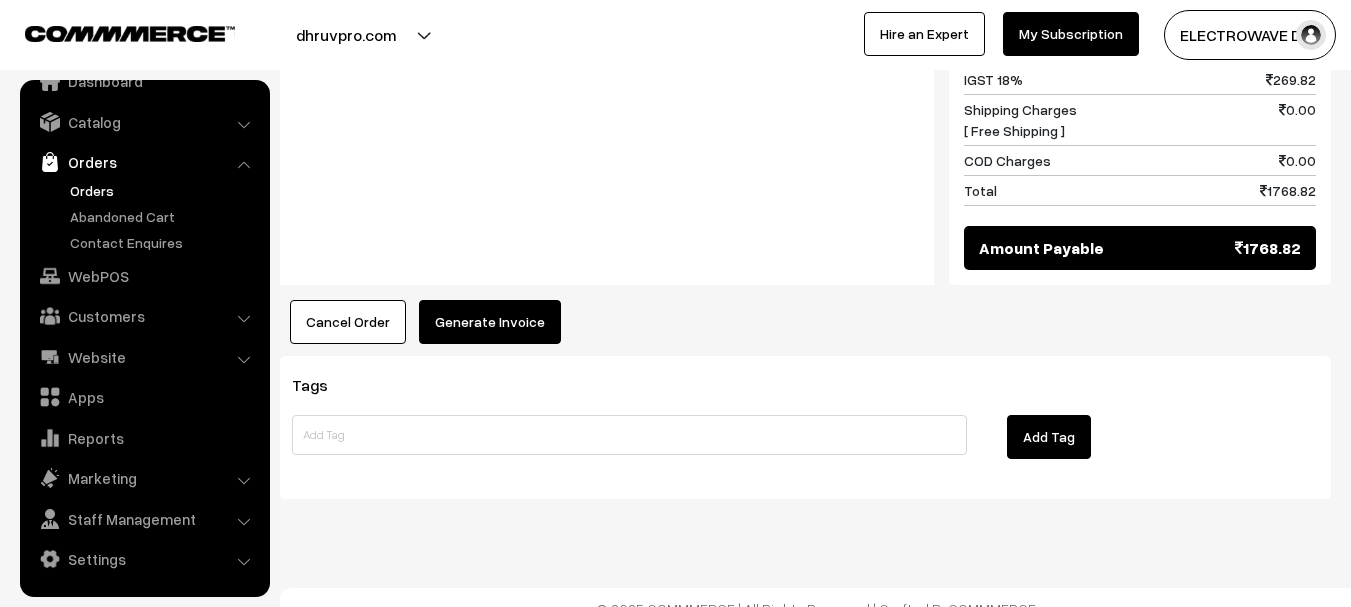 click on "Generate Invoice" at bounding box center [490, 322] 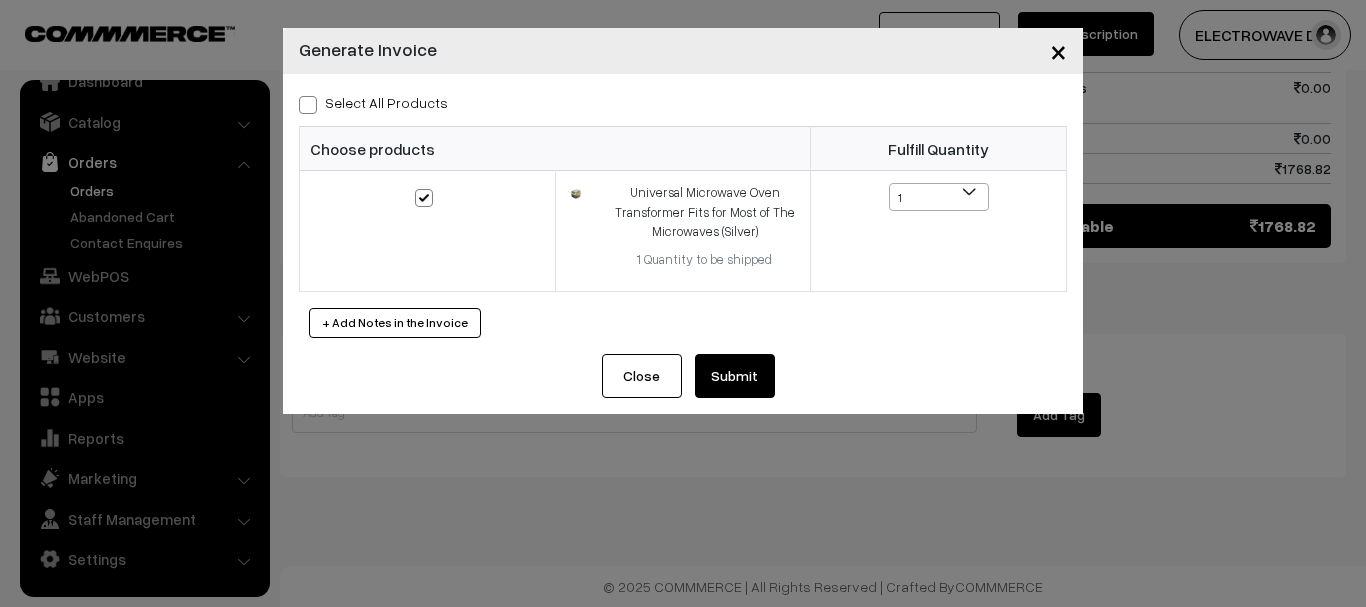 click on "Submit" at bounding box center (735, 376) 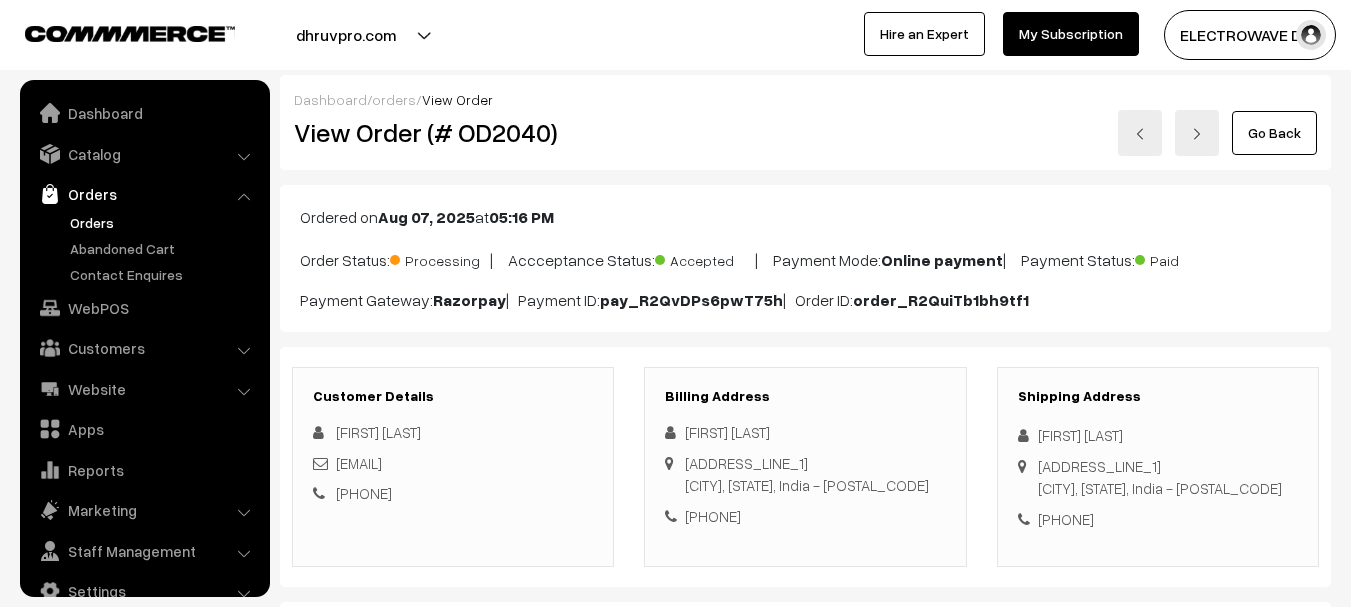 scroll, scrollTop: 1175, scrollLeft: 0, axis: vertical 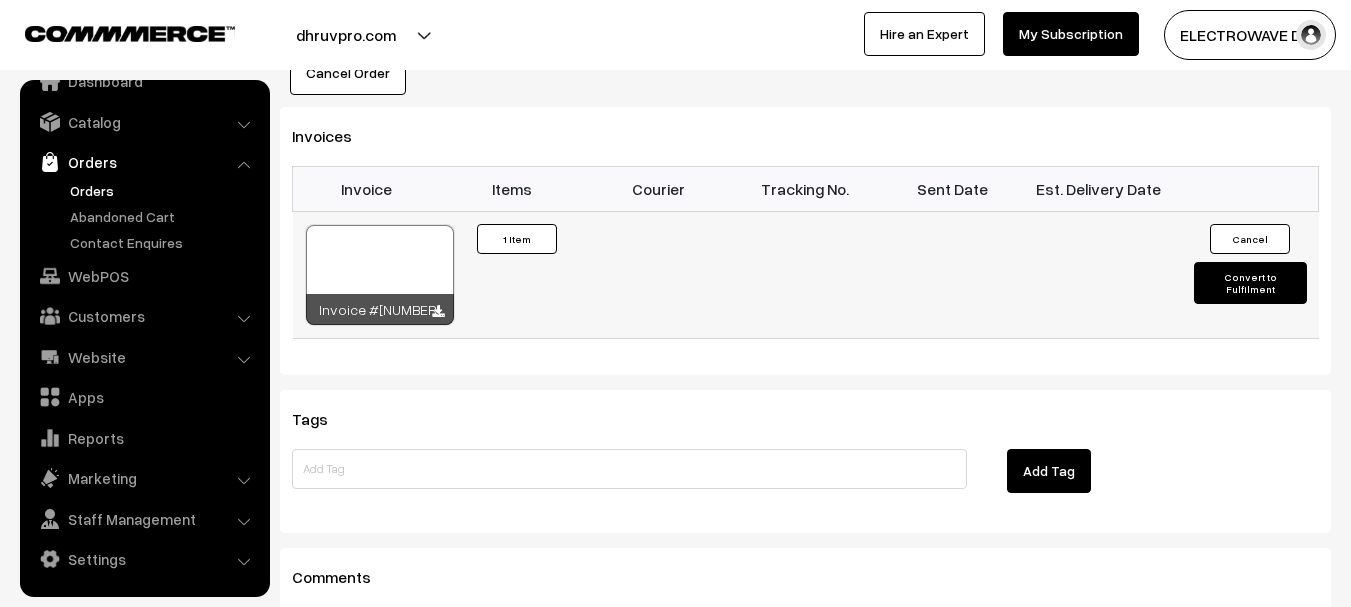 click at bounding box center (380, 275) 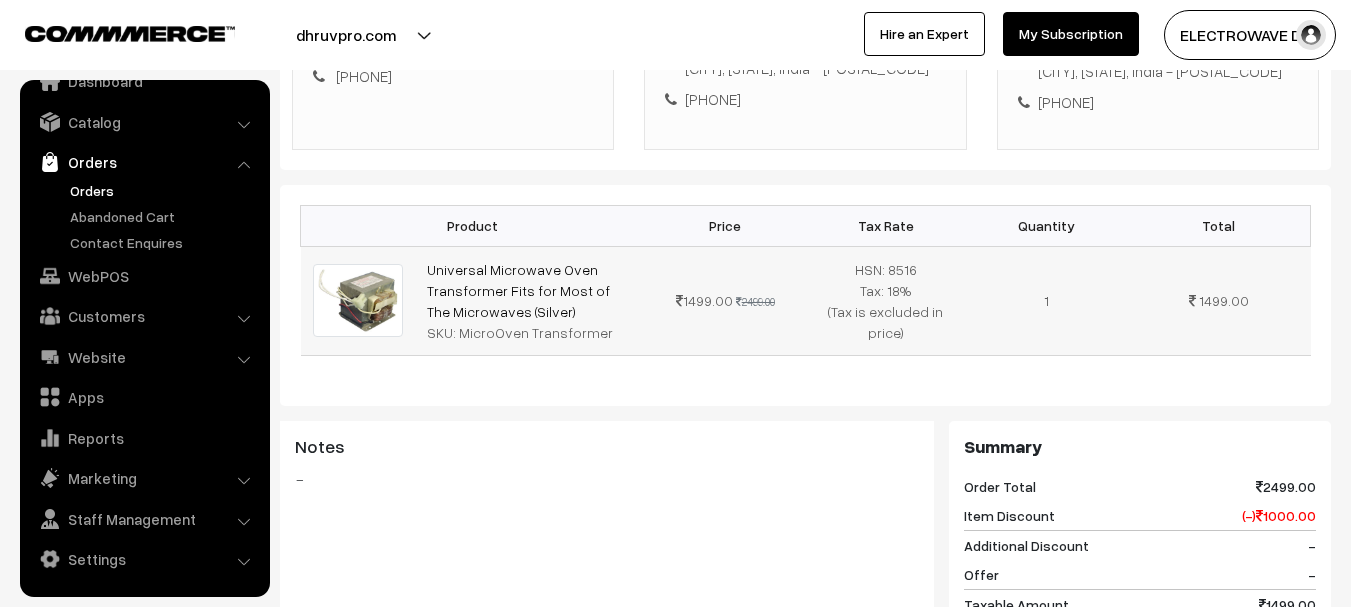 scroll, scrollTop: 220, scrollLeft: 0, axis: vertical 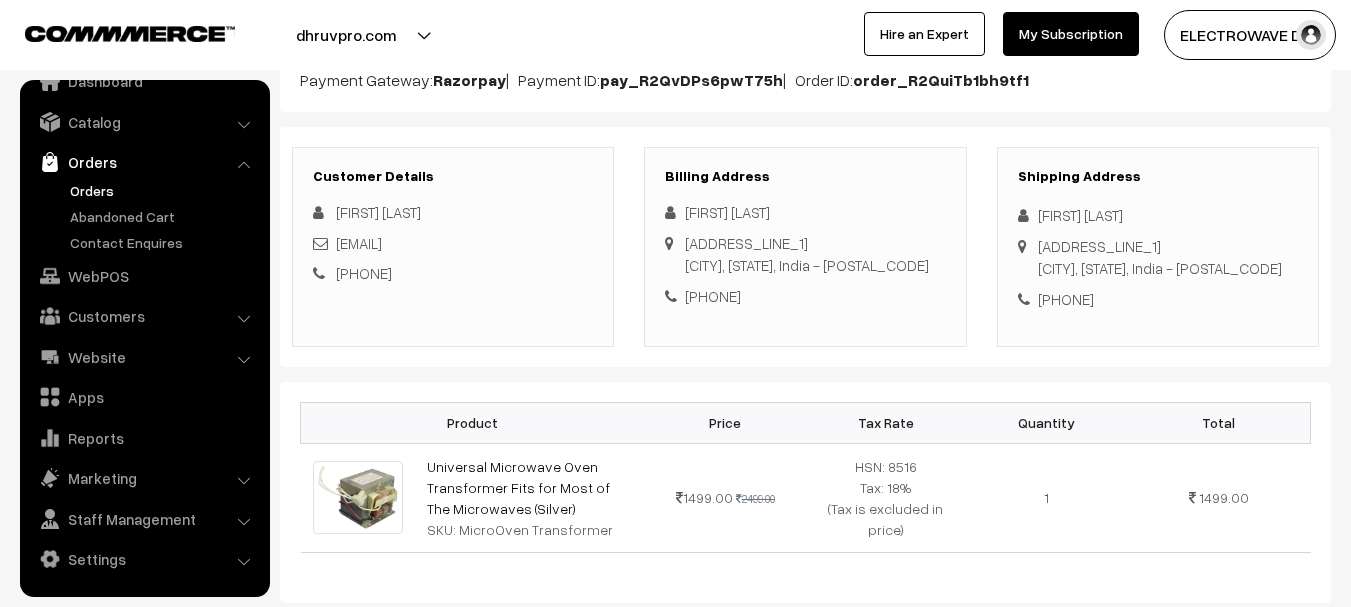 click on "House Number A 15, Shanti Villas Colony, Karahiya, Amwa road
Rewa,                                 Madhya Pradesh,  India                                 - 486003" at bounding box center (1160, 257) 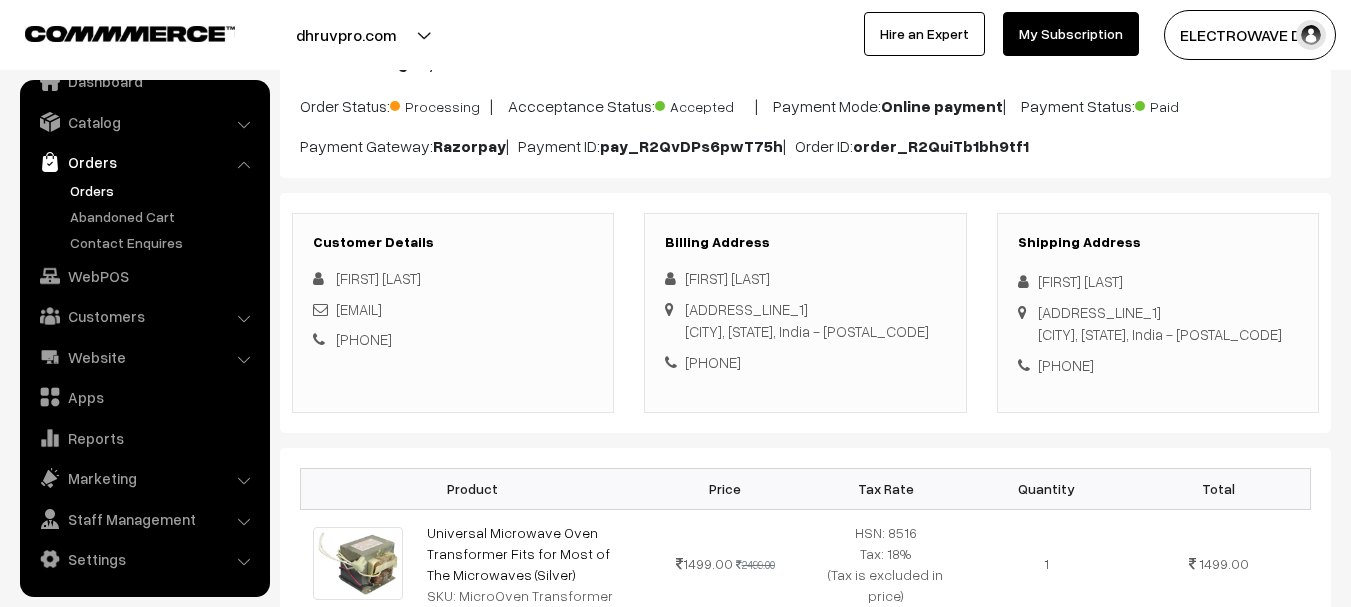 scroll, scrollTop: 120, scrollLeft: 0, axis: vertical 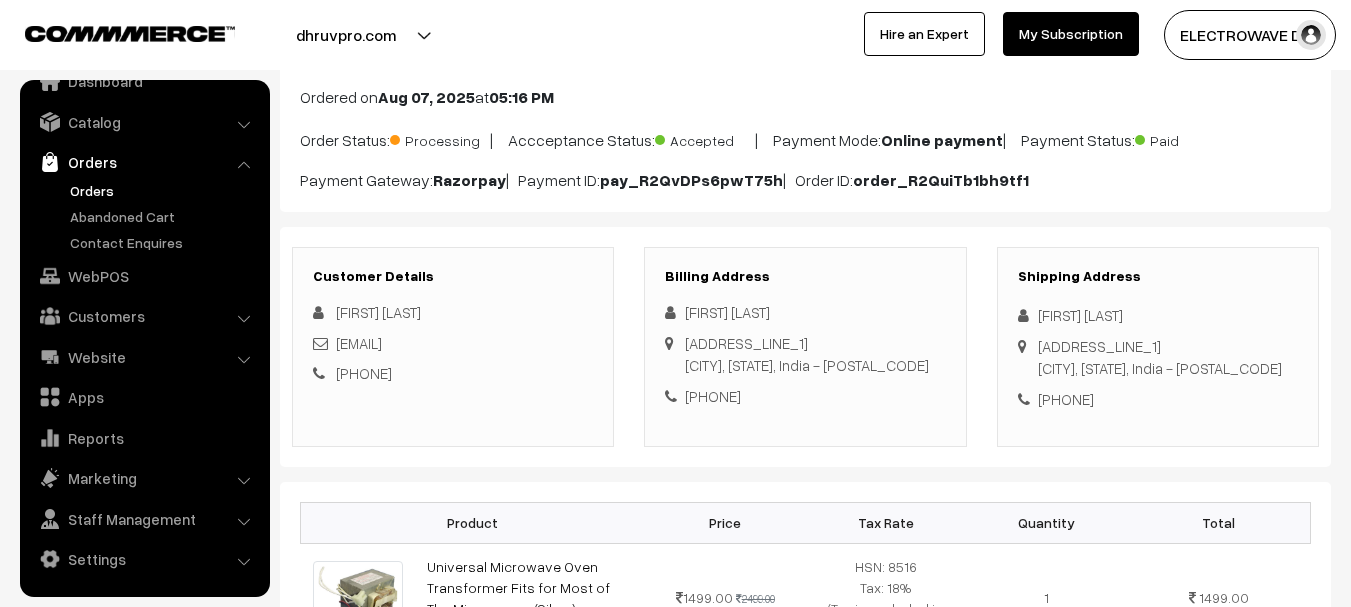 copy on "Pradeep Chauhan
House Number A 15, Shanti Villas Colony, Karahiya, Amwa road
Rewa,                                 Madhya Pradesh,  India                                 - 486003
+91 9868059552" 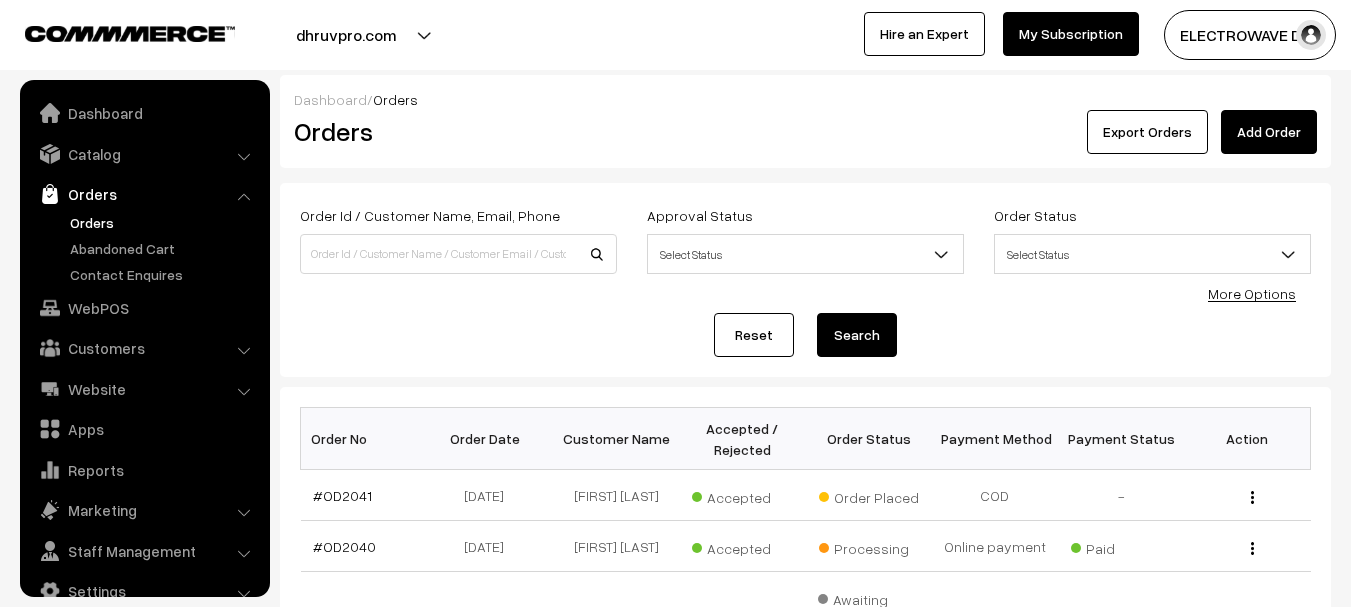scroll, scrollTop: 0, scrollLeft: 0, axis: both 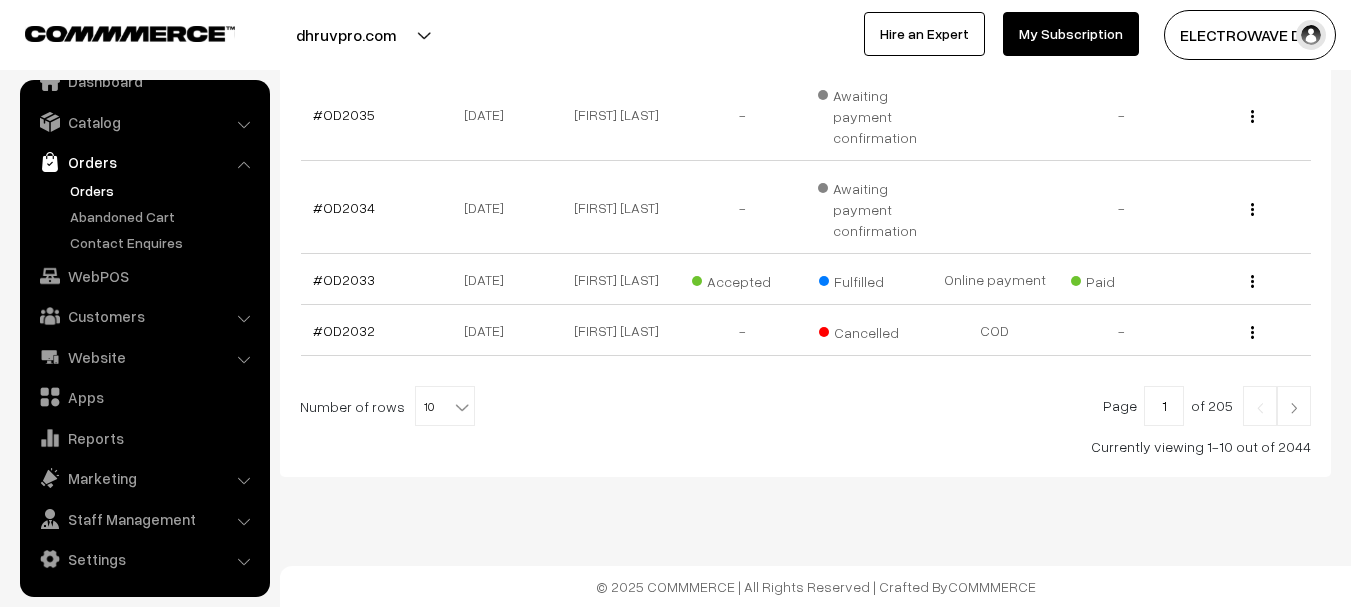 click on "Orders" at bounding box center [164, 190] 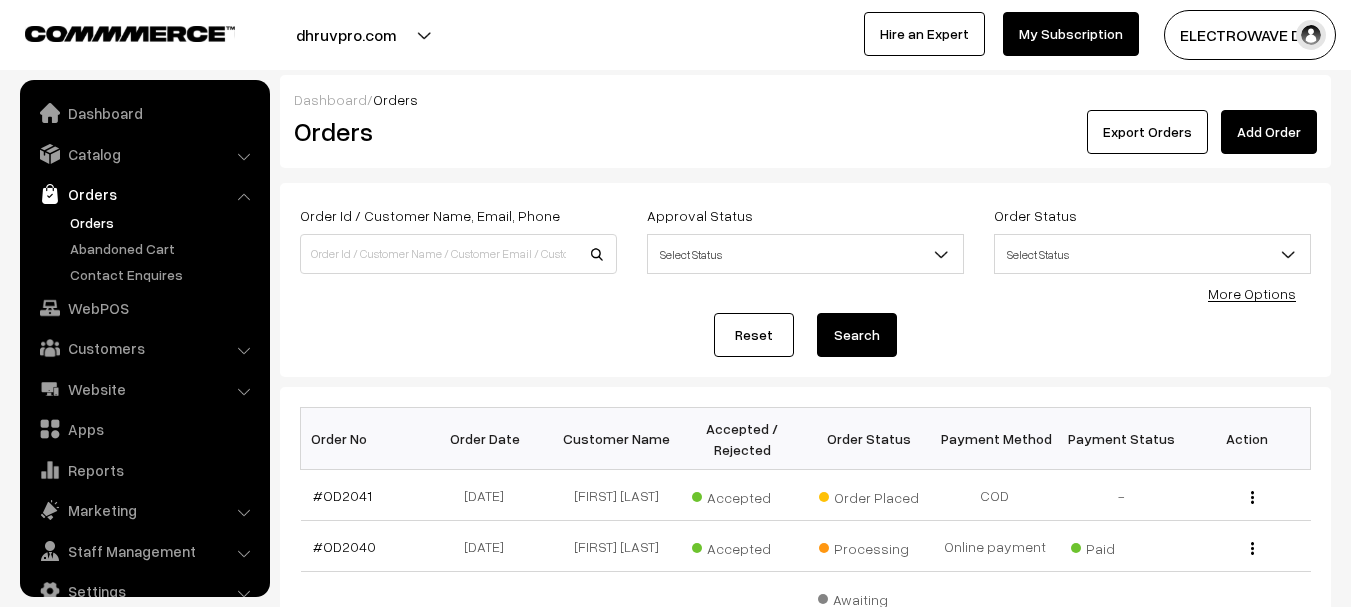 click at bounding box center (458, 254) 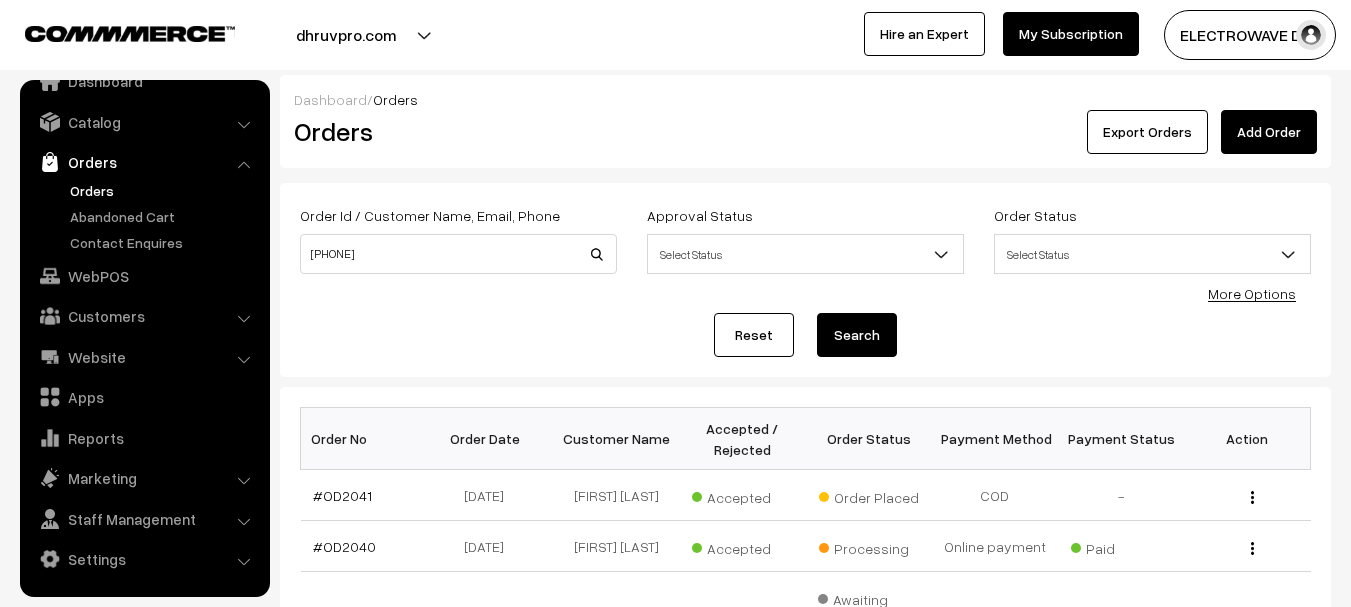 type on "[PHONE]" 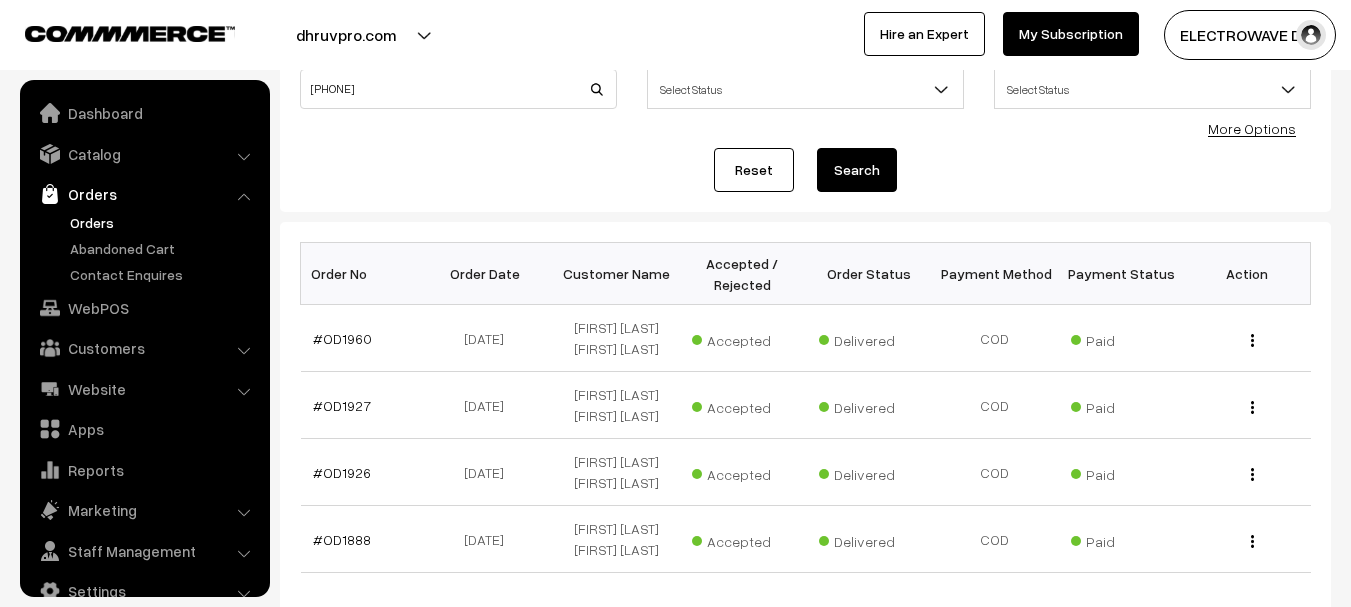 scroll, scrollTop: 200, scrollLeft: 0, axis: vertical 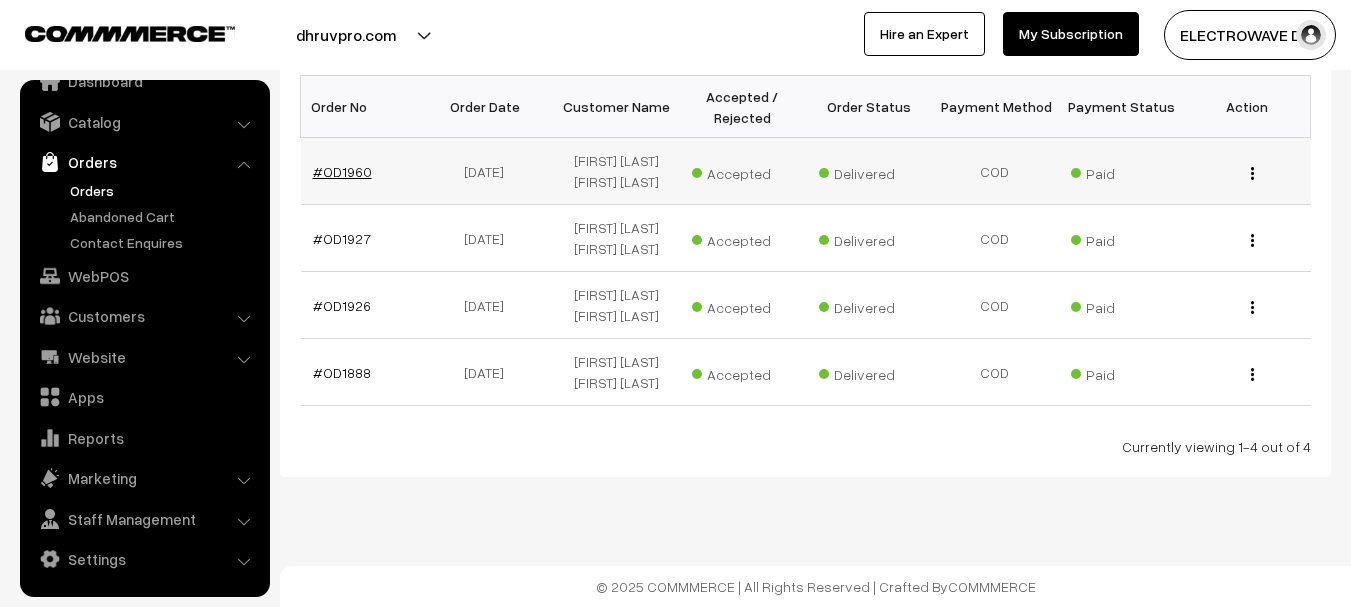 click on "#OD1960" at bounding box center [342, 171] 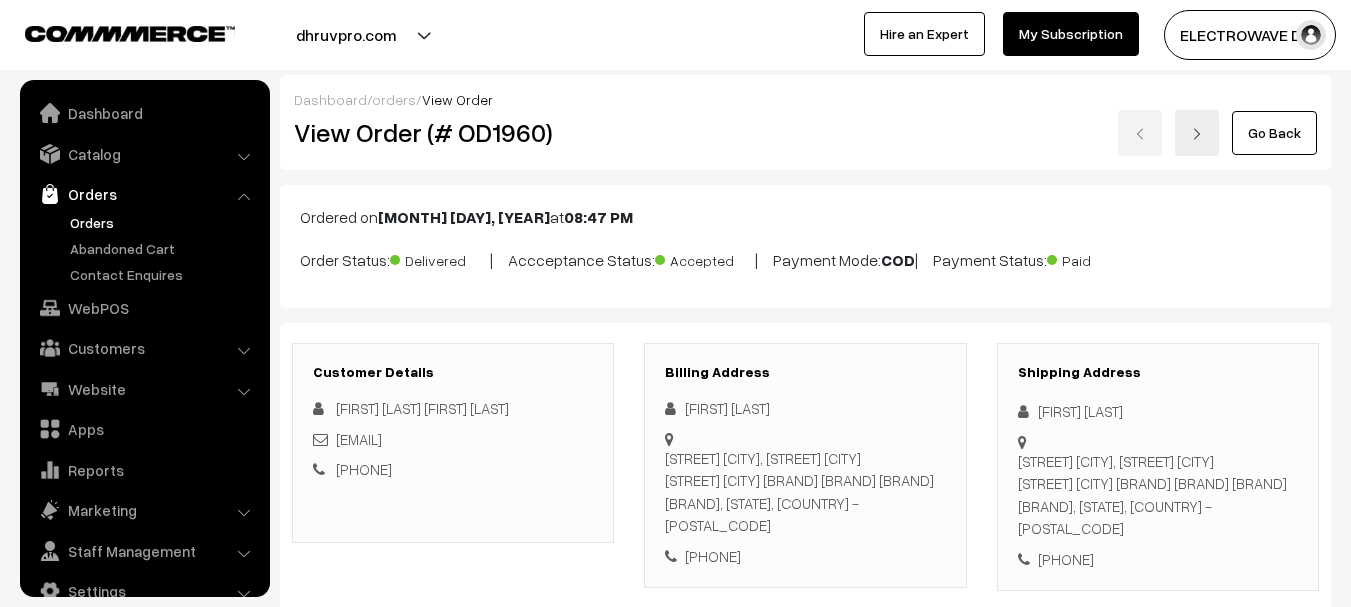 scroll, scrollTop: 598, scrollLeft: 0, axis: vertical 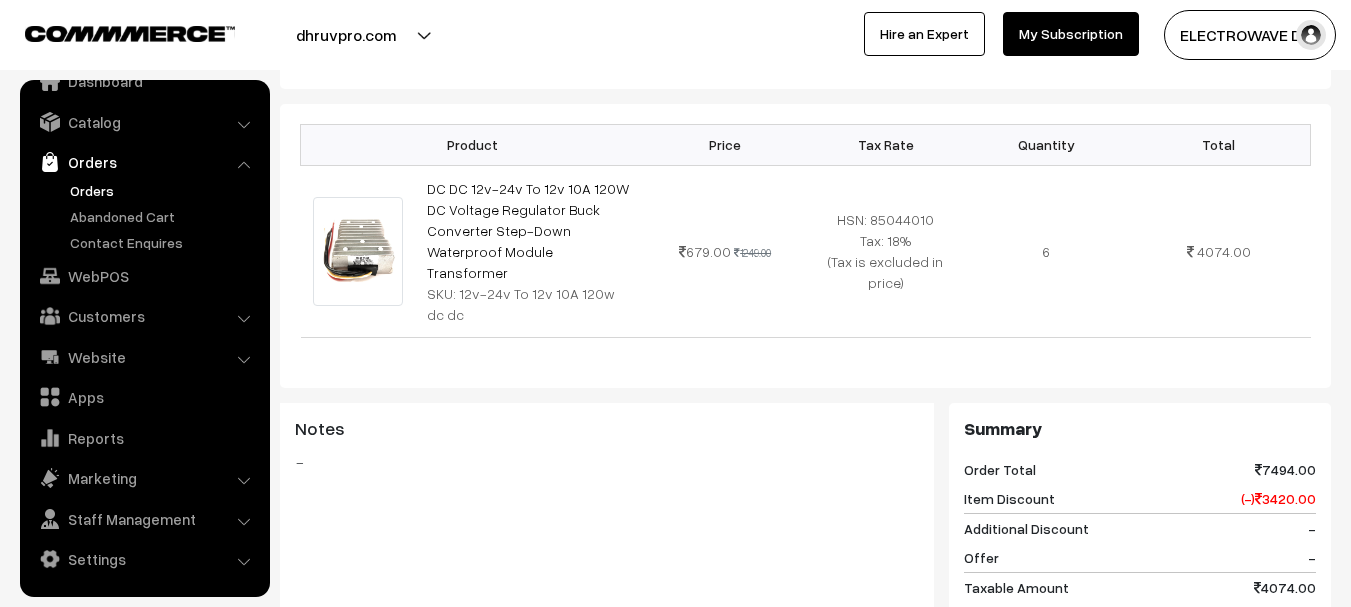 click on "Orders" at bounding box center [164, 190] 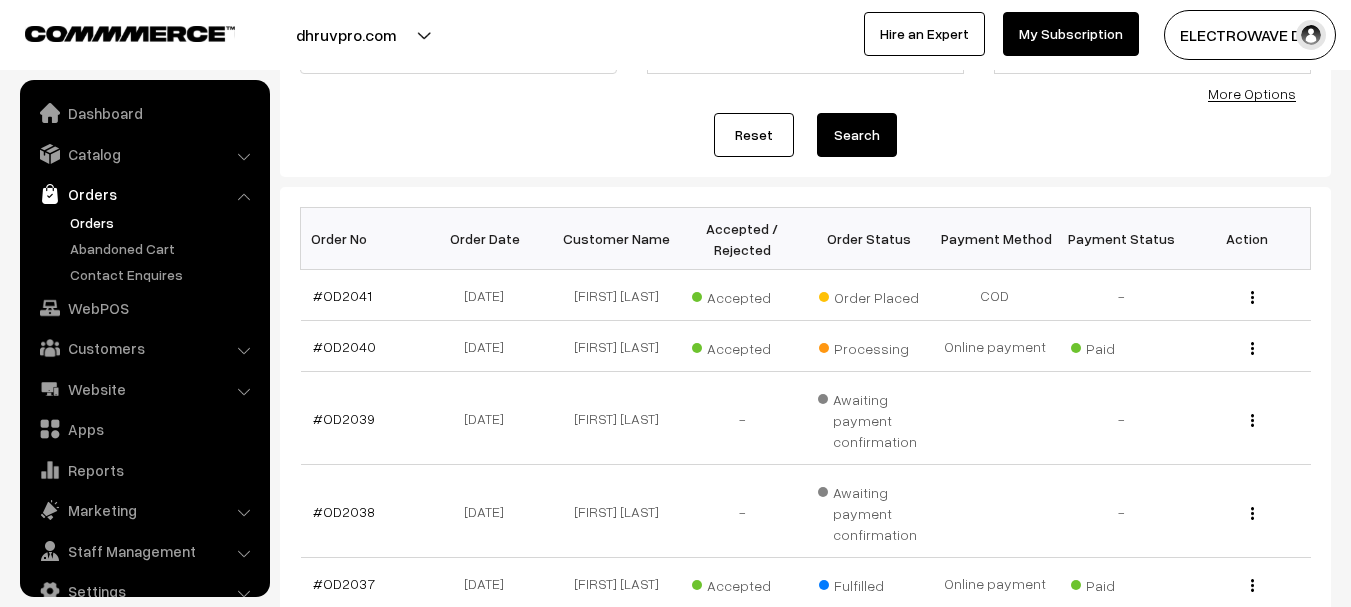 scroll, scrollTop: 200, scrollLeft: 0, axis: vertical 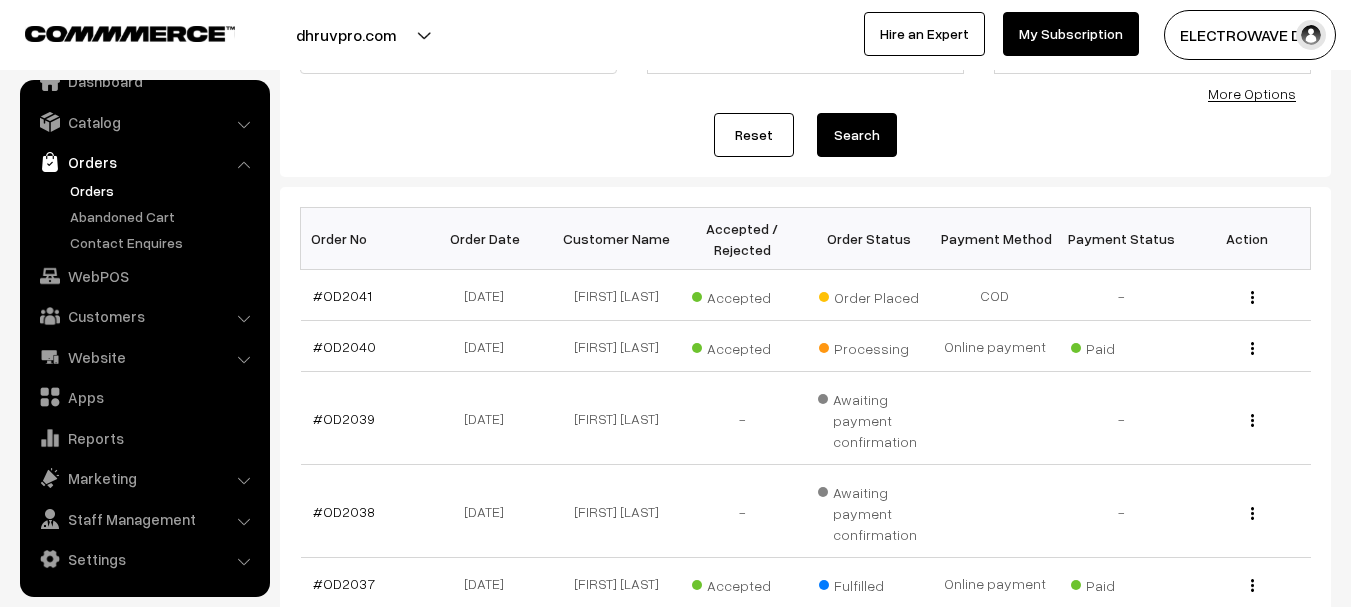 click on "Orders" at bounding box center [164, 190] 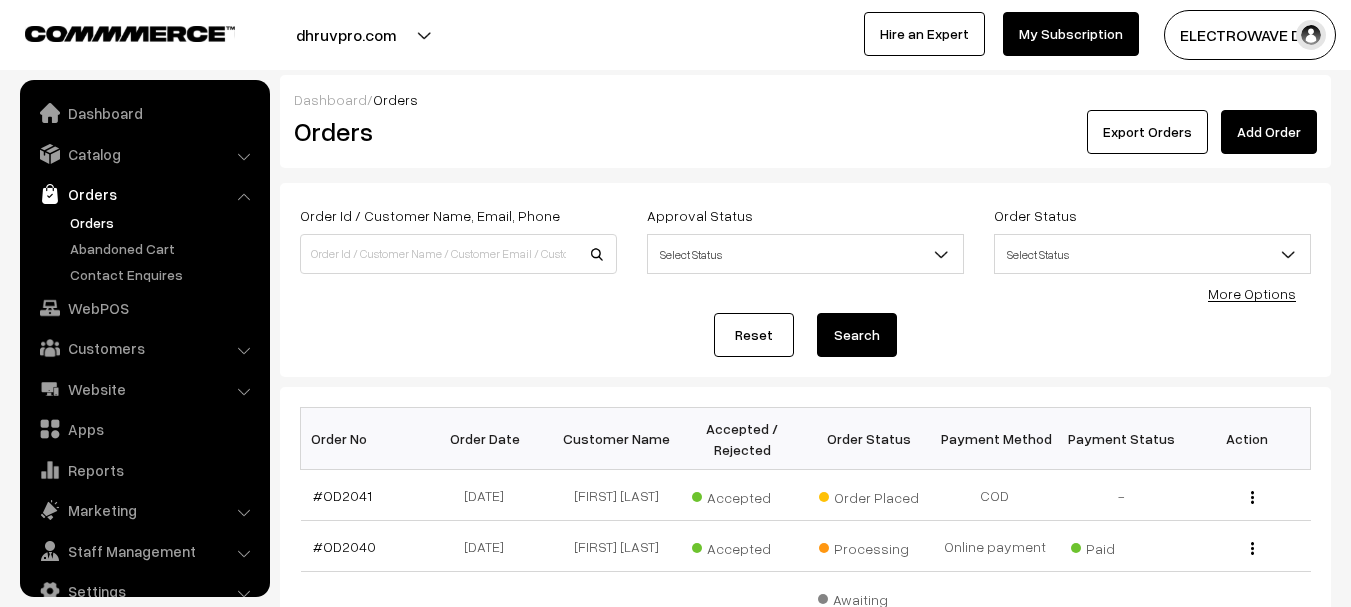 scroll, scrollTop: 300, scrollLeft: 0, axis: vertical 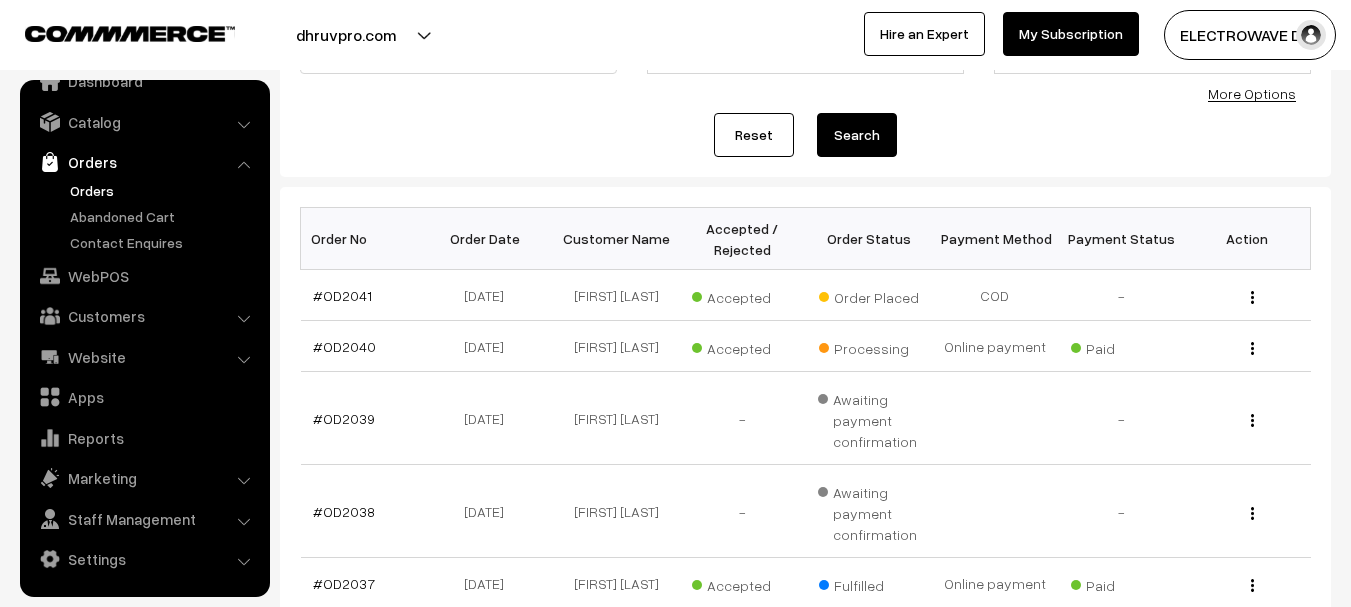 click on "Orders" at bounding box center [164, 190] 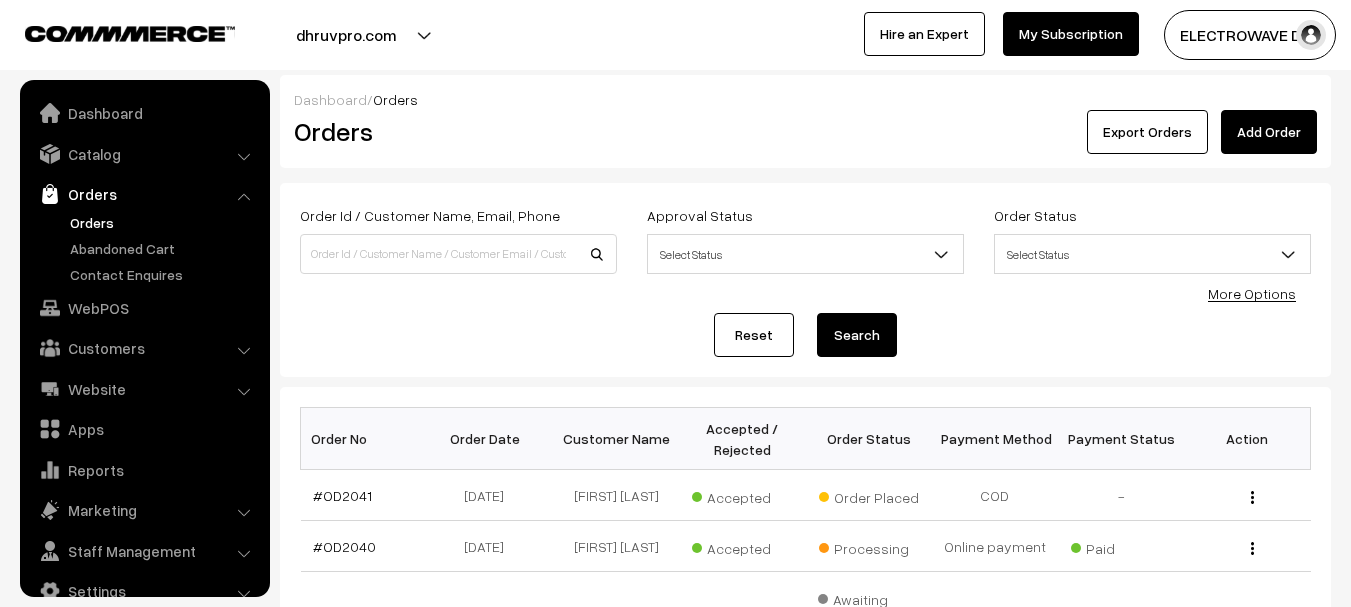 scroll, scrollTop: 0, scrollLeft: 0, axis: both 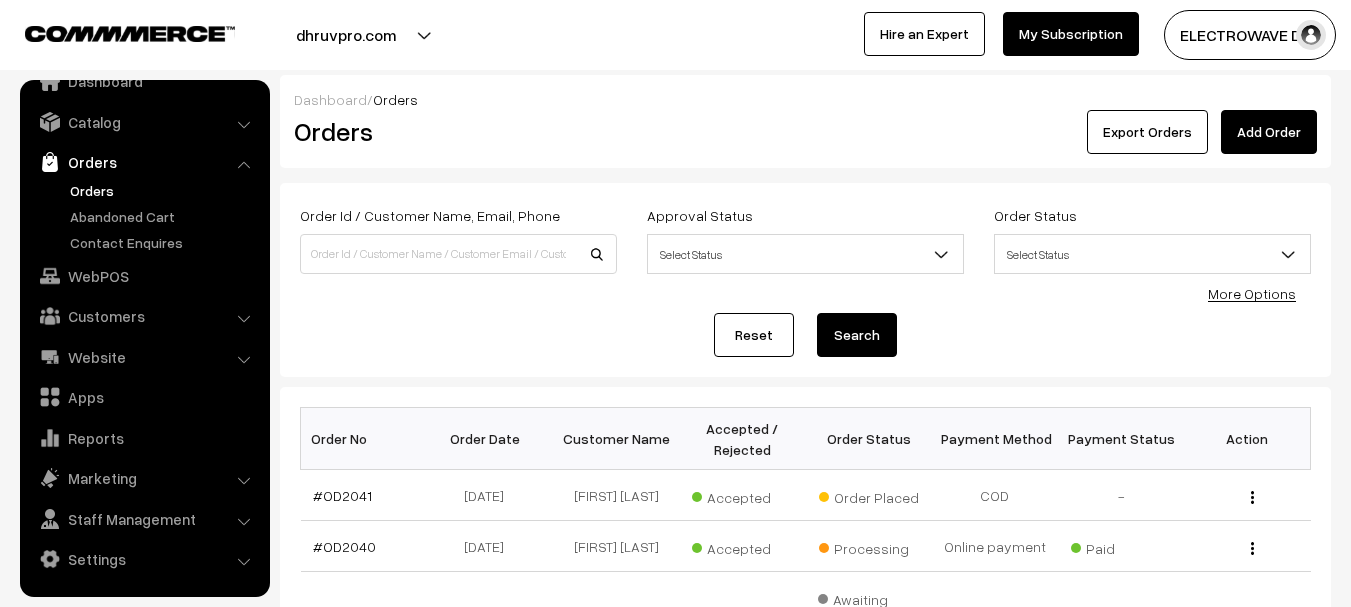 click on "Orders" at bounding box center [144, 162] 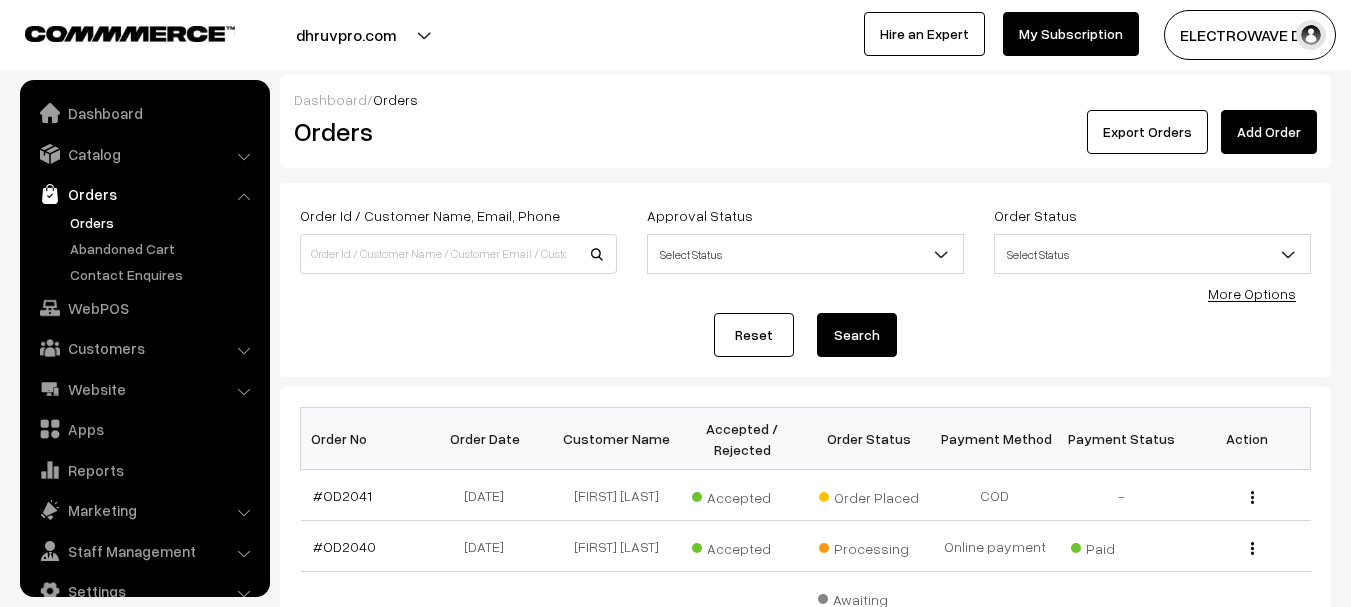 scroll, scrollTop: 0, scrollLeft: 0, axis: both 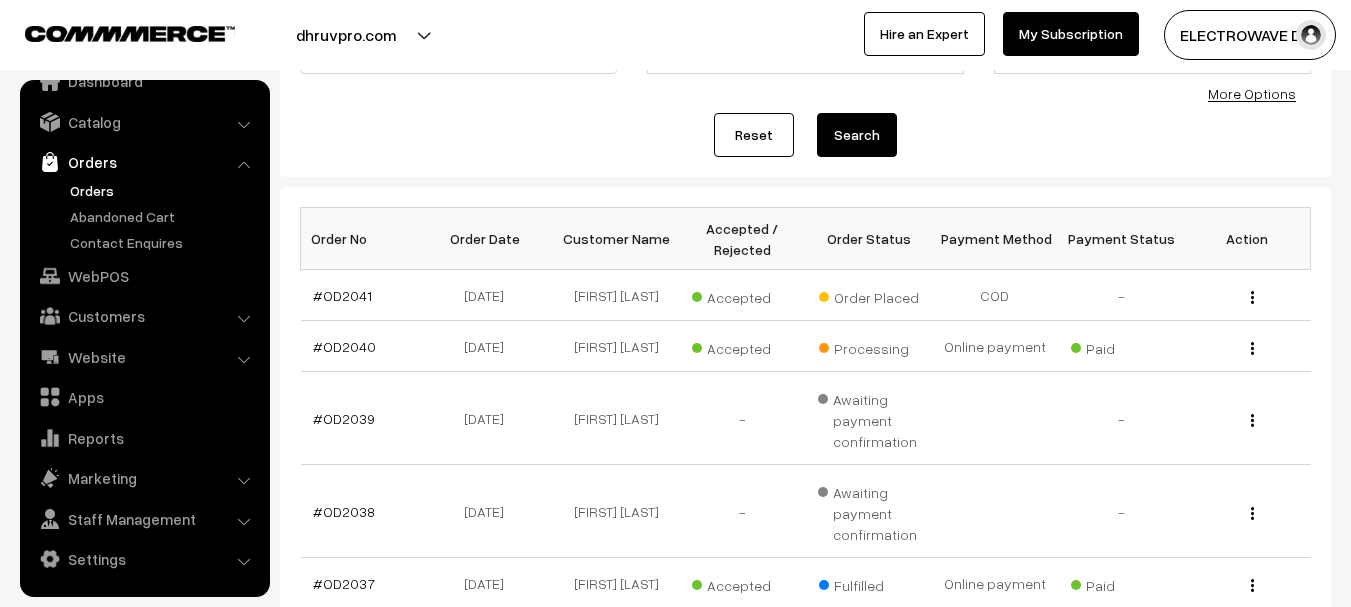 click on "Orders" at bounding box center [164, 190] 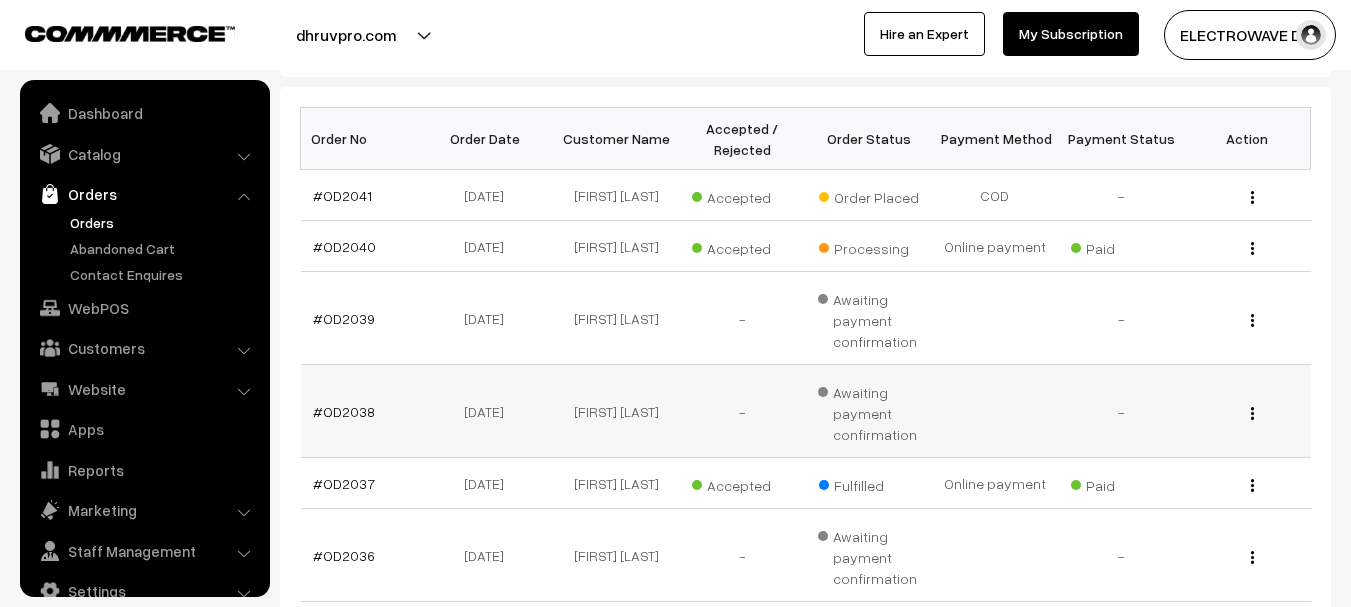 scroll, scrollTop: 300, scrollLeft: 0, axis: vertical 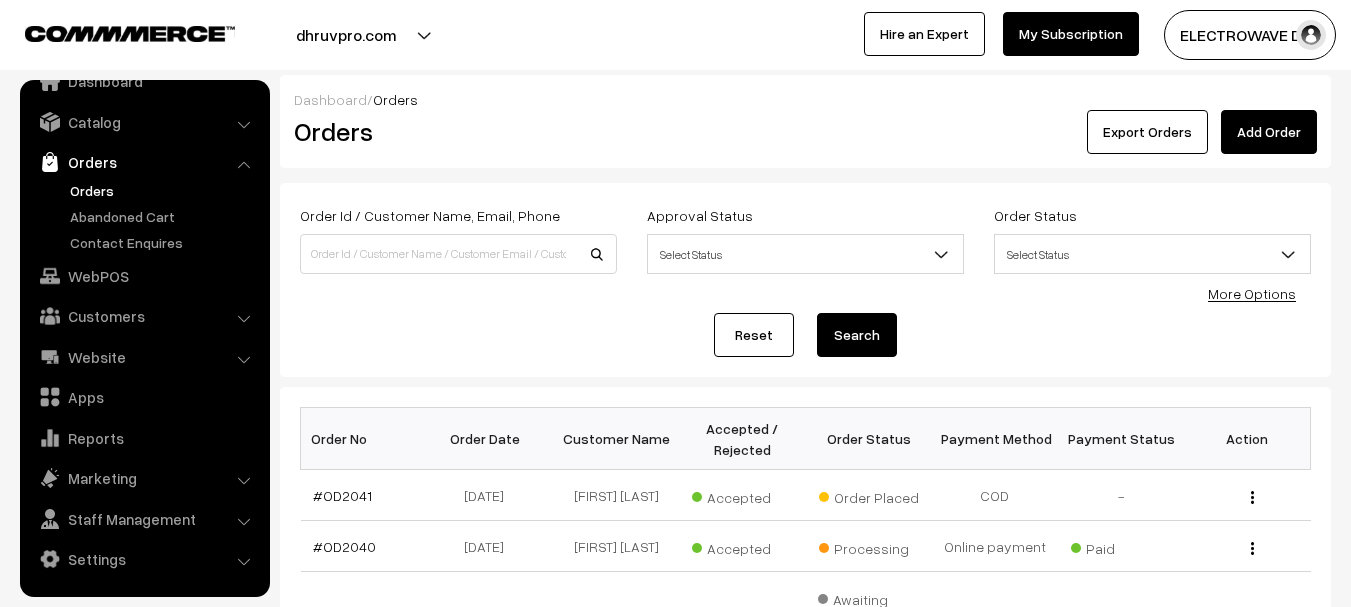 click on "dhruvpro.com" at bounding box center [346, 35] 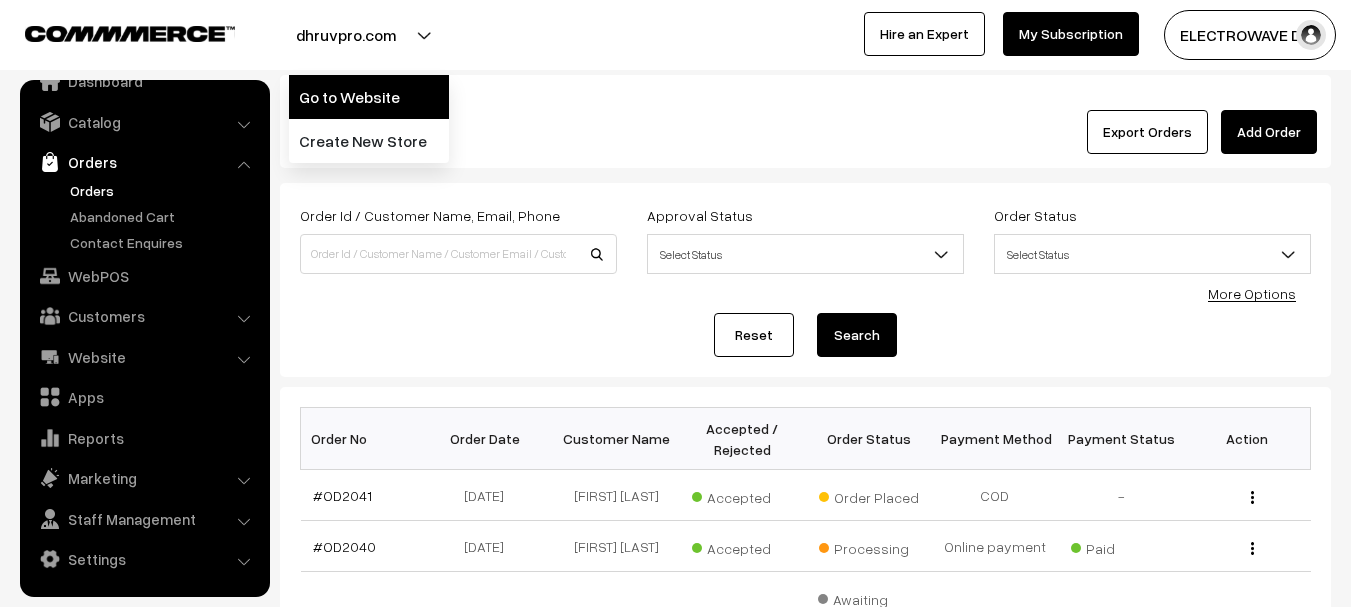 click on "Go to Website" at bounding box center [369, 97] 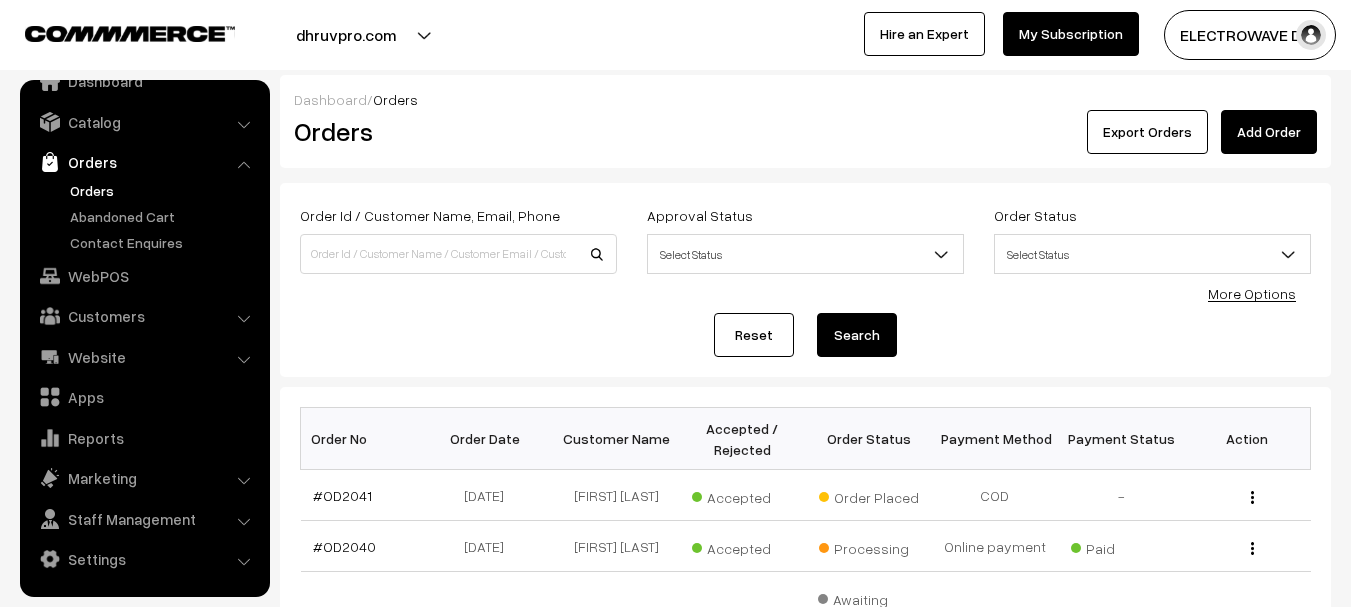 click on "Orders" at bounding box center (164, 190) 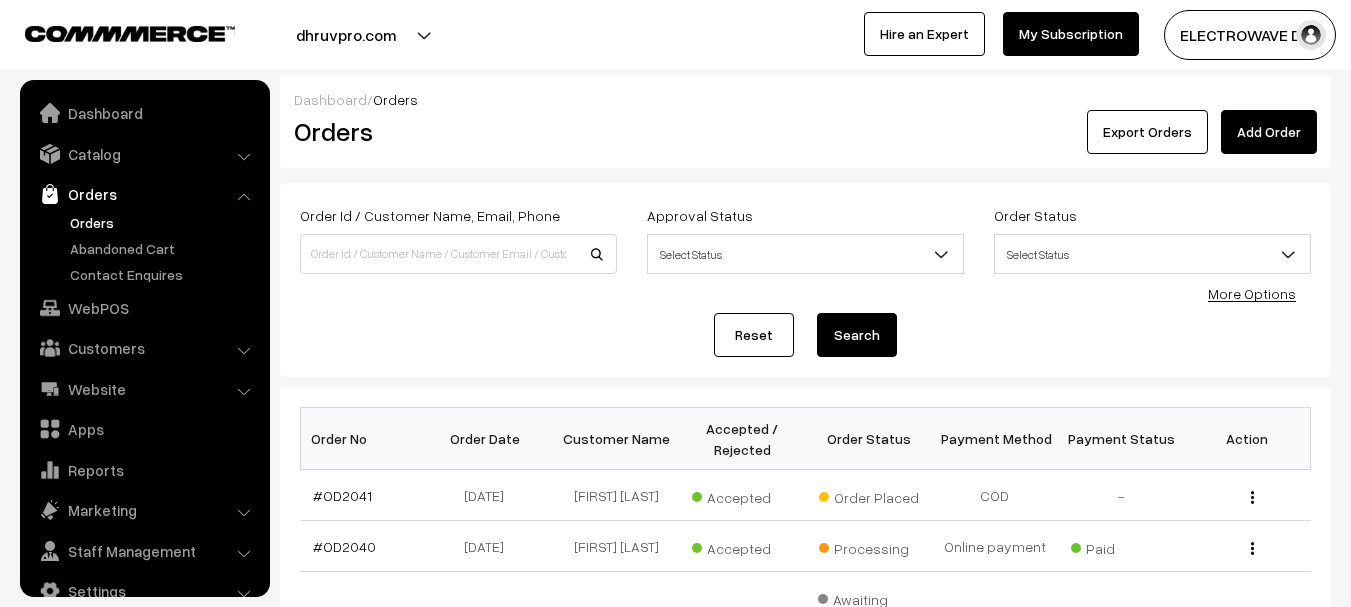 scroll, scrollTop: 0, scrollLeft: 0, axis: both 